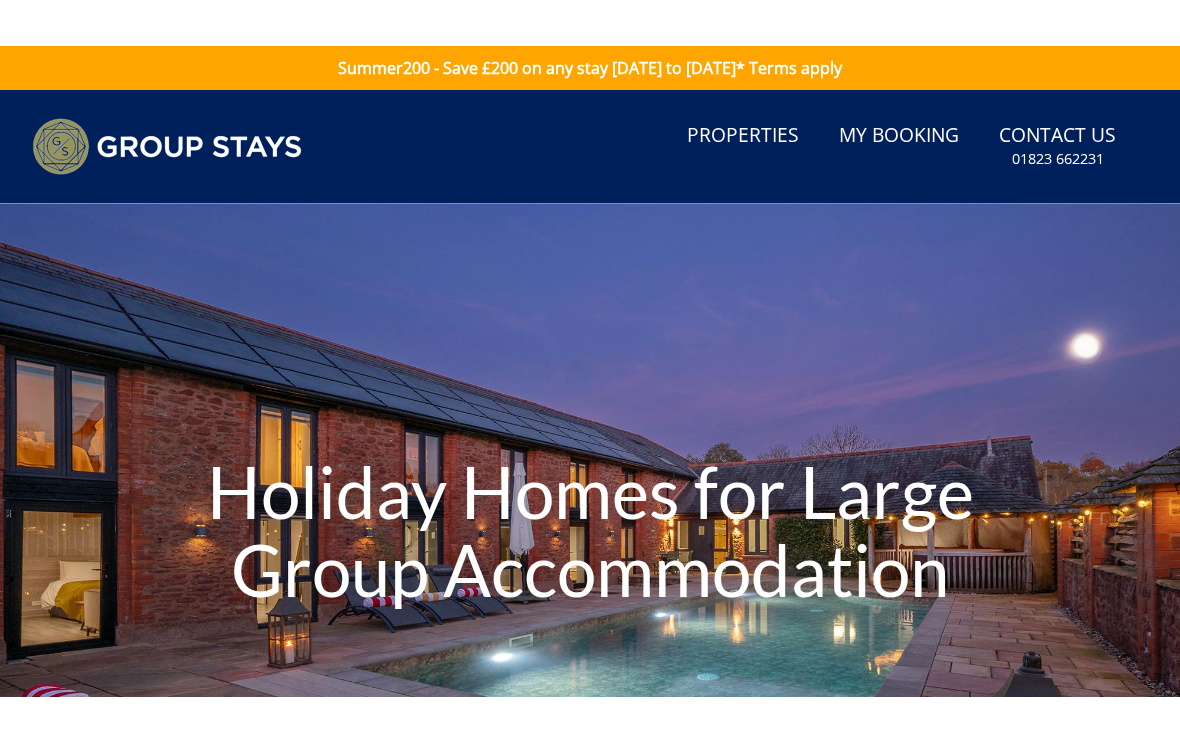 scroll, scrollTop: 0, scrollLeft: 0, axis: both 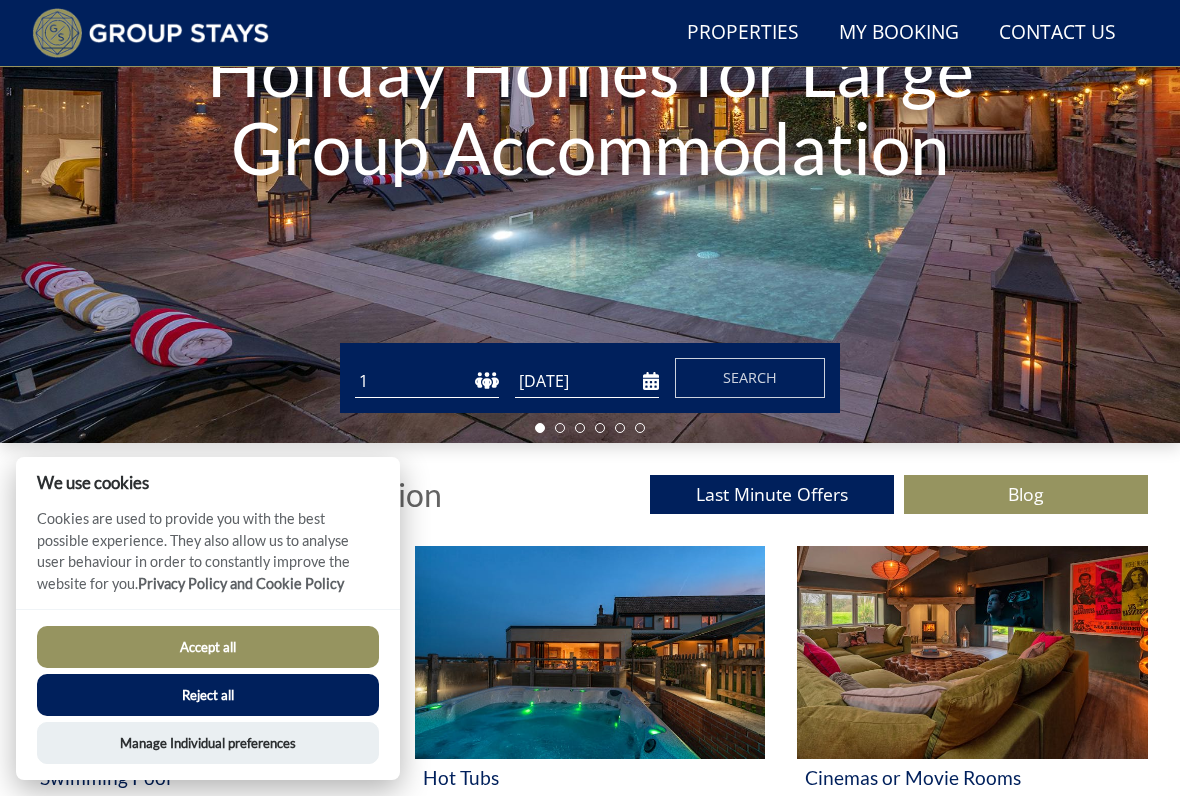 click on "Accept all" at bounding box center (208, 647) 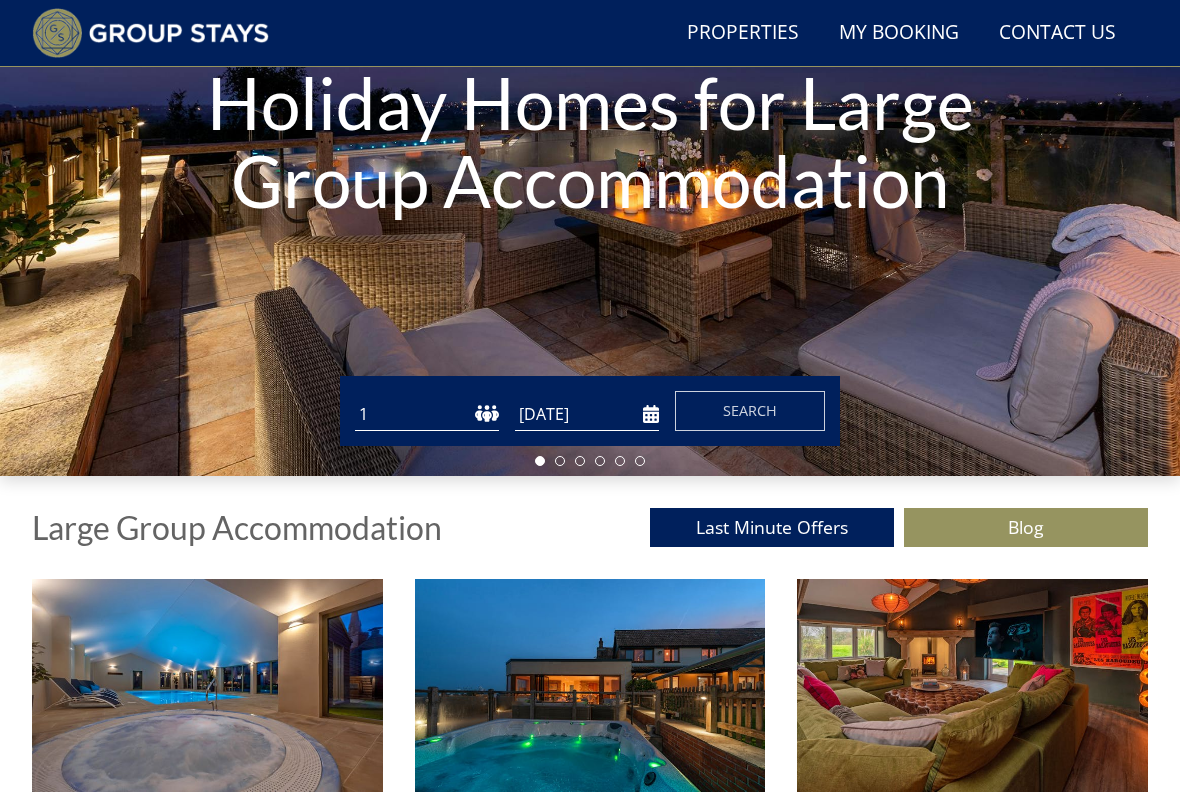 scroll, scrollTop: 298, scrollLeft: 0, axis: vertical 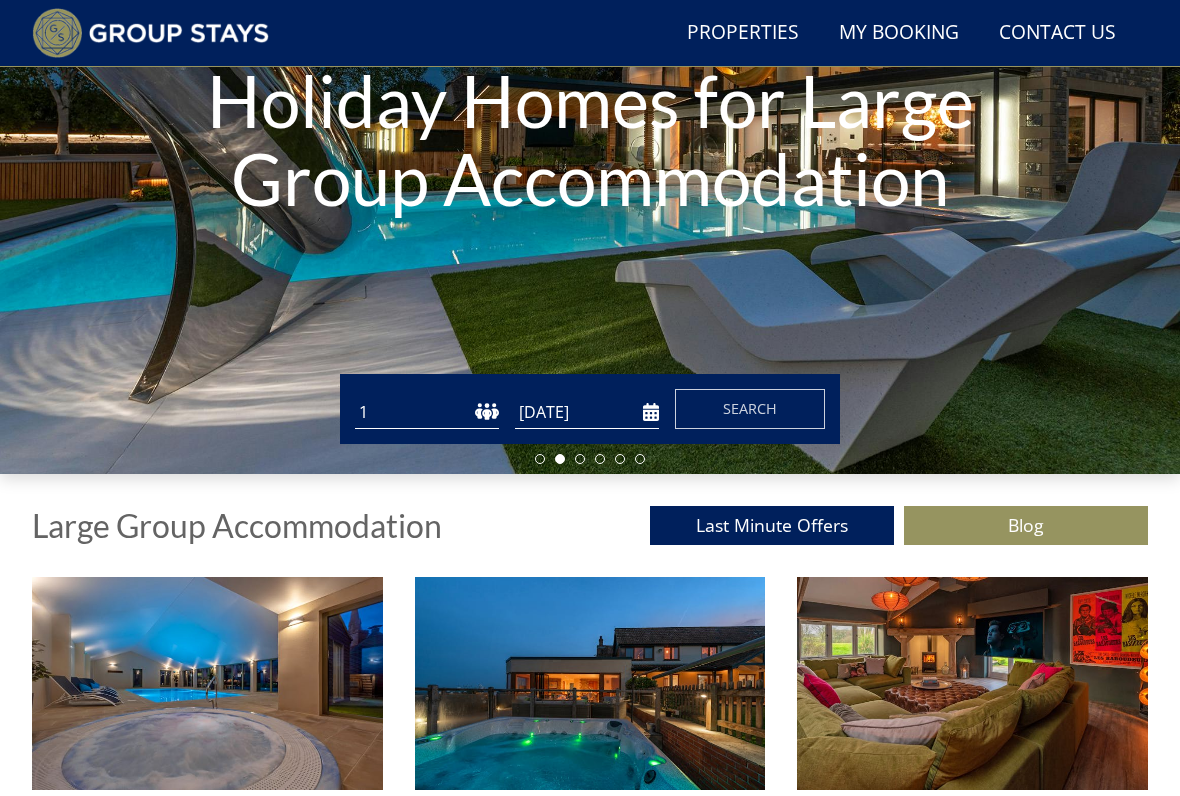 click on "1
2
3
4
5
6
7
8
9
10
11
12
13
14
15
16
17
18
19
20
21
22
23
24
25
26
27
28
29
30
31
32
33
34
35
36
37
38
39
40
41
42
43
44
45
46
47
48
49
50" at bounding box center (427, 412) 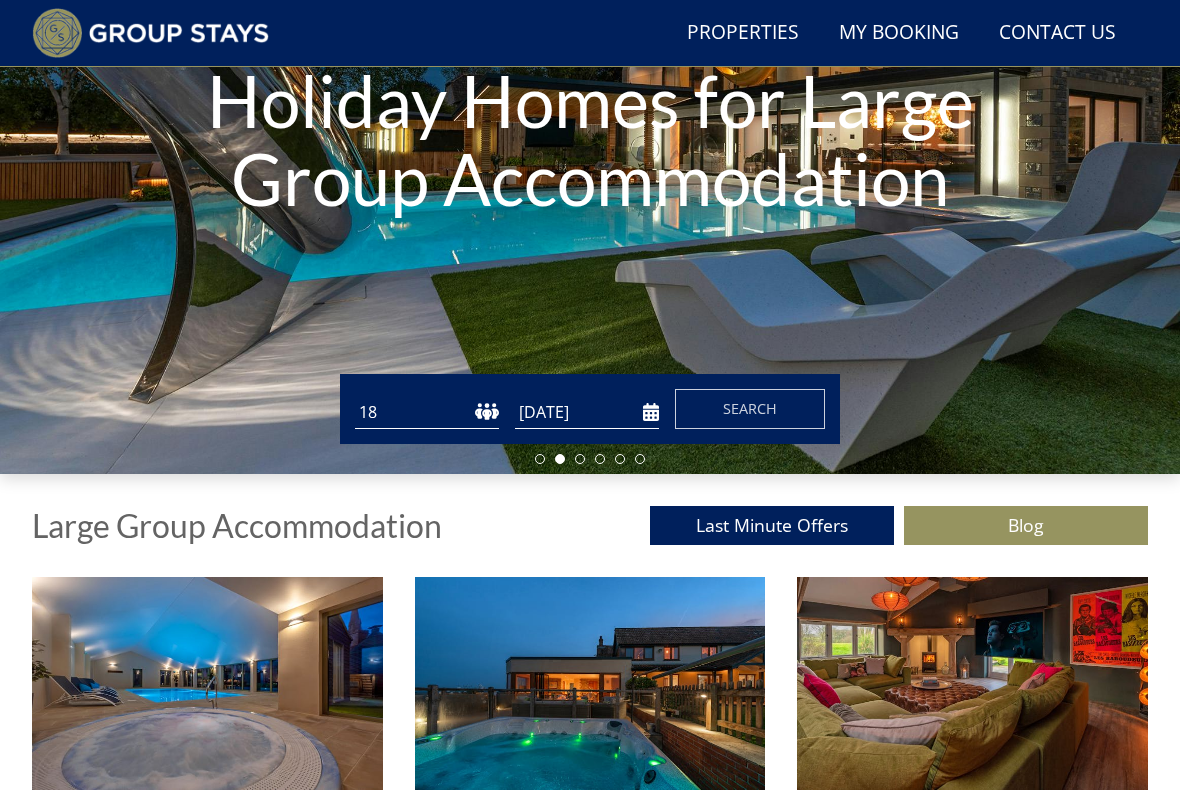 click on "[DATE]" at bounding box center (587, 412) 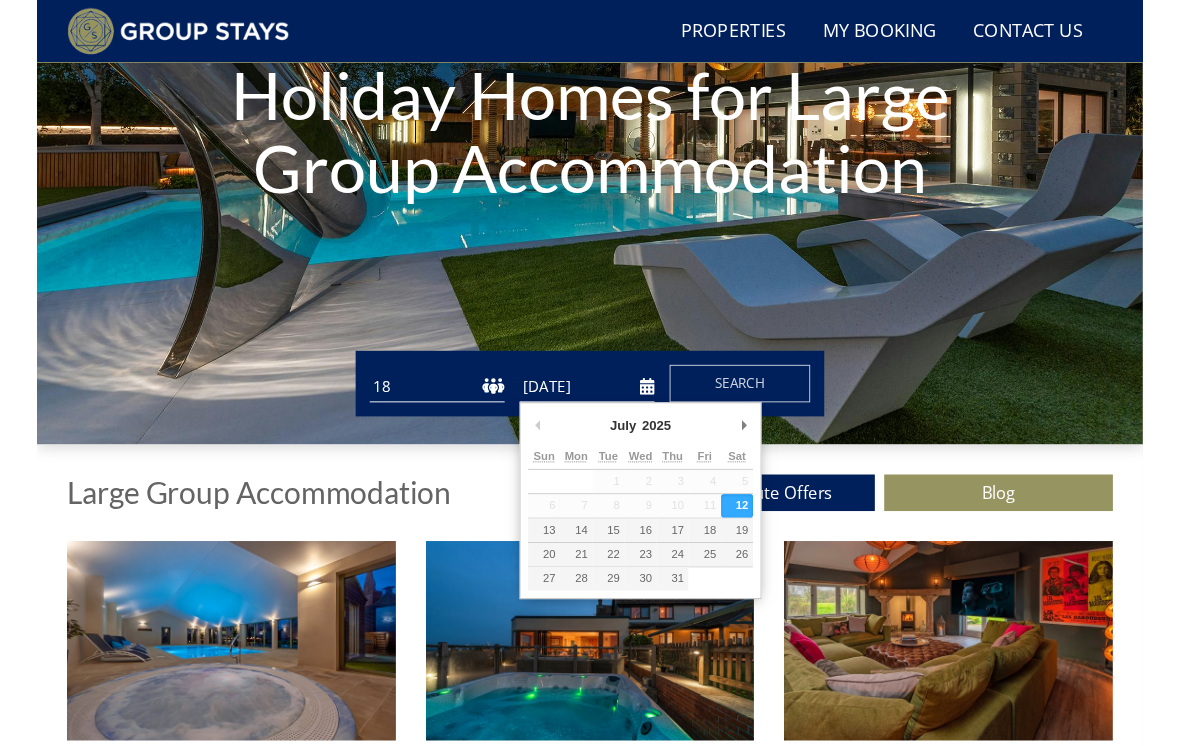 scroll, scrollTop: 297, scrollLeft: 0, axis: vertical 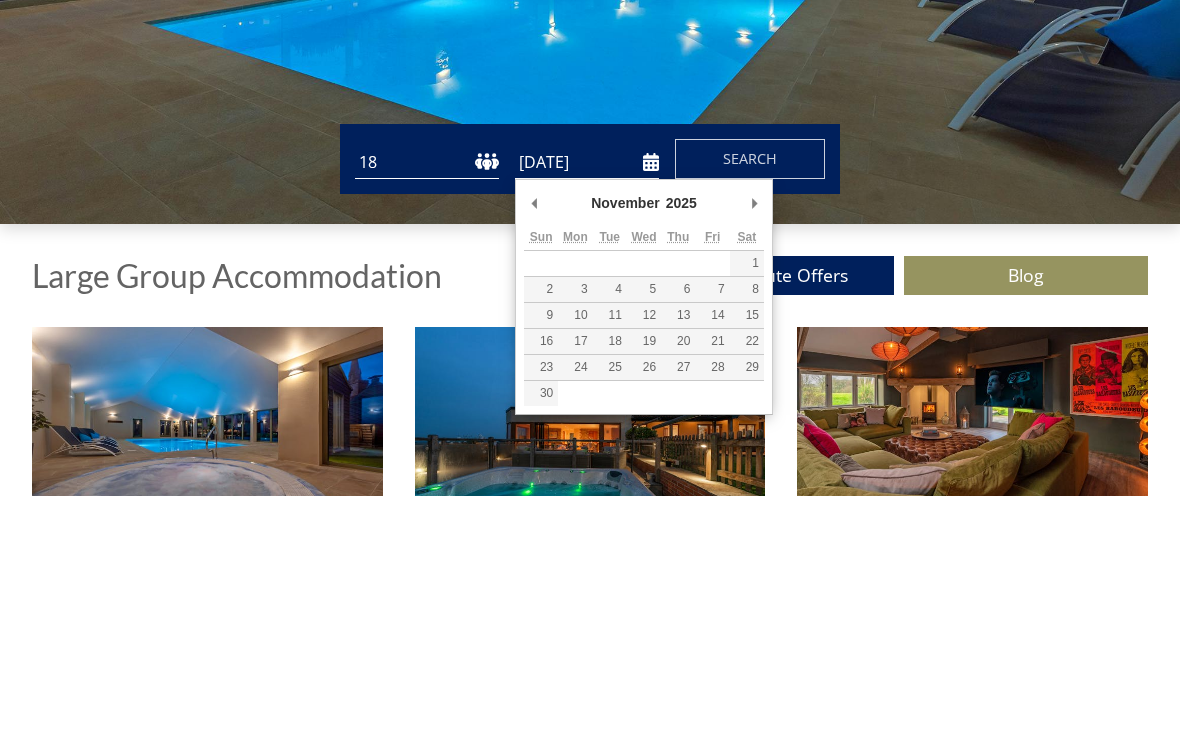 type on "[DATE]" 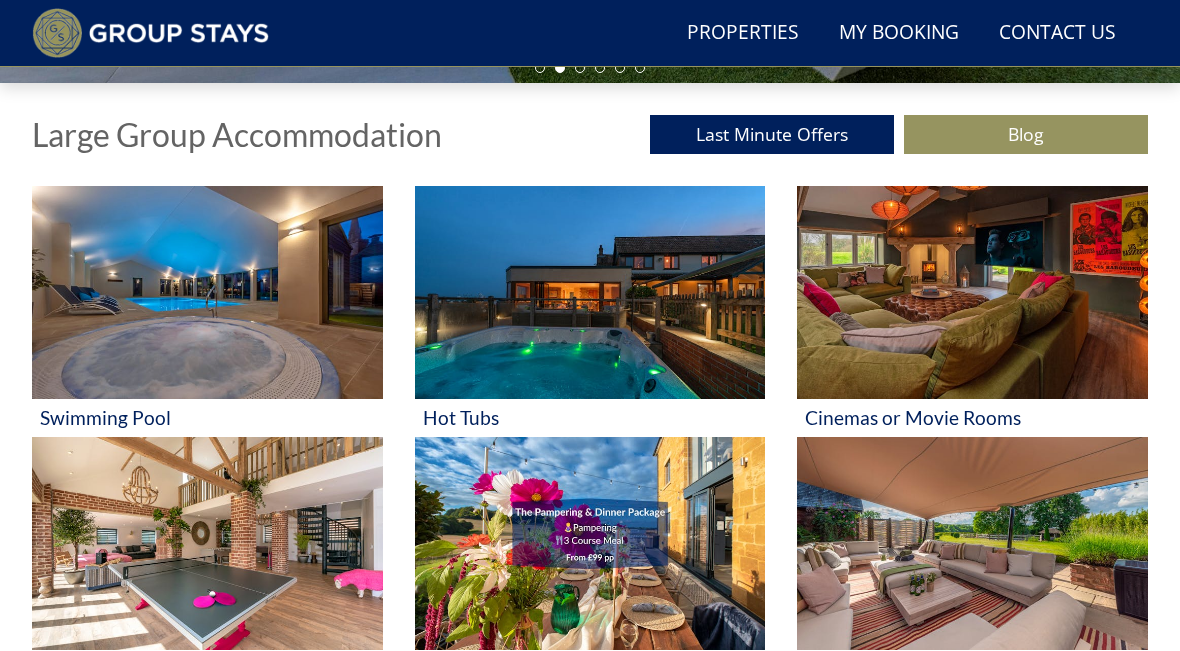 scroll, scrollTop: 688, scrollLeft: 0, axis: vertical 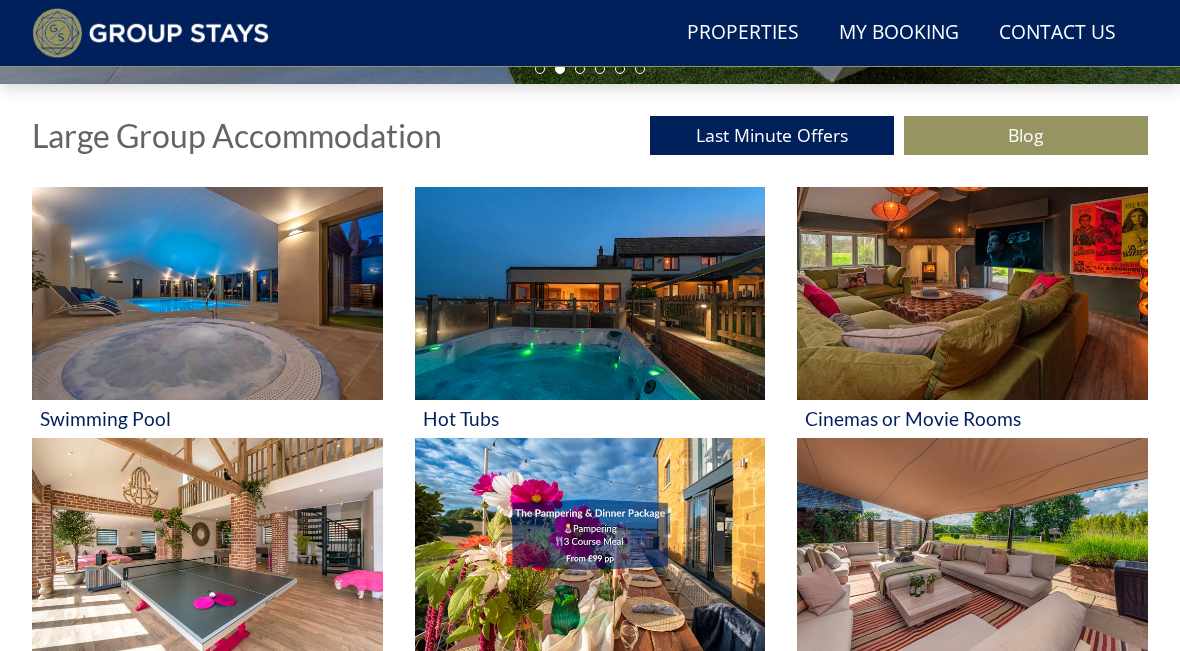 click at bounding box center (207, 293) 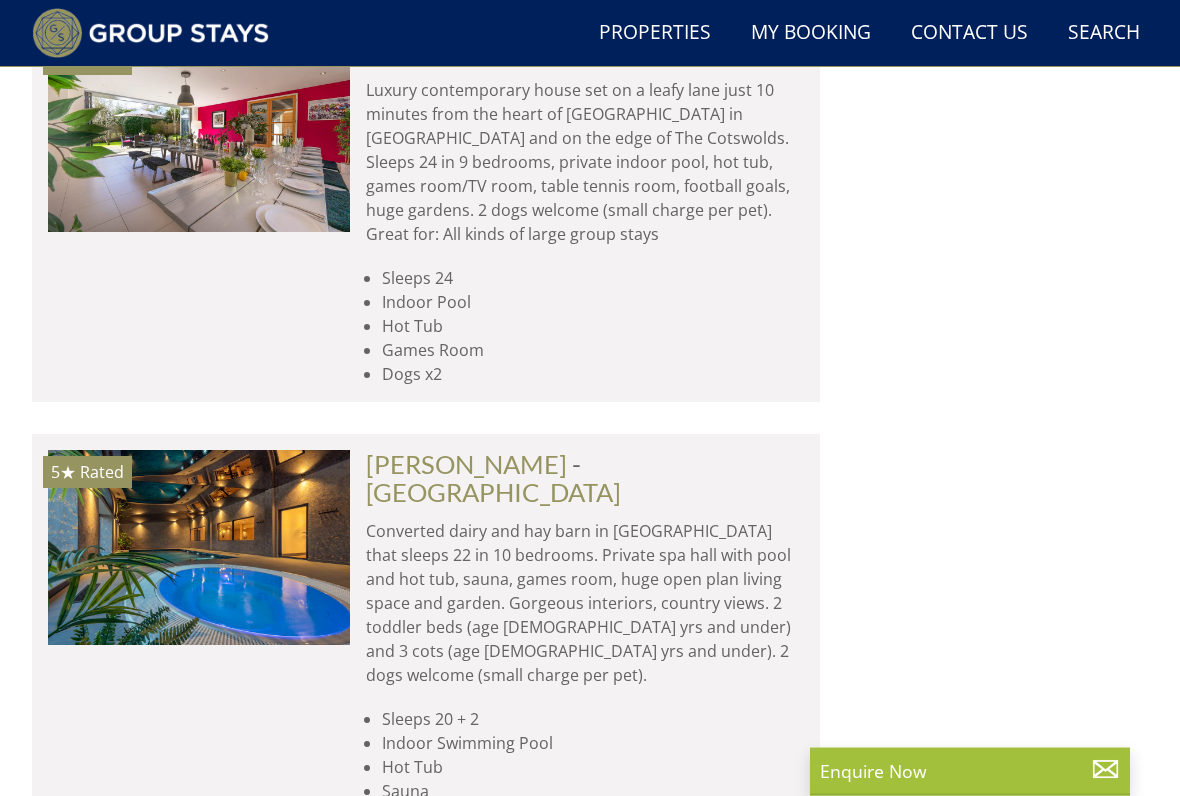 scroll, scrollTop: 3014, scrollLeft: 0, axis: vertical 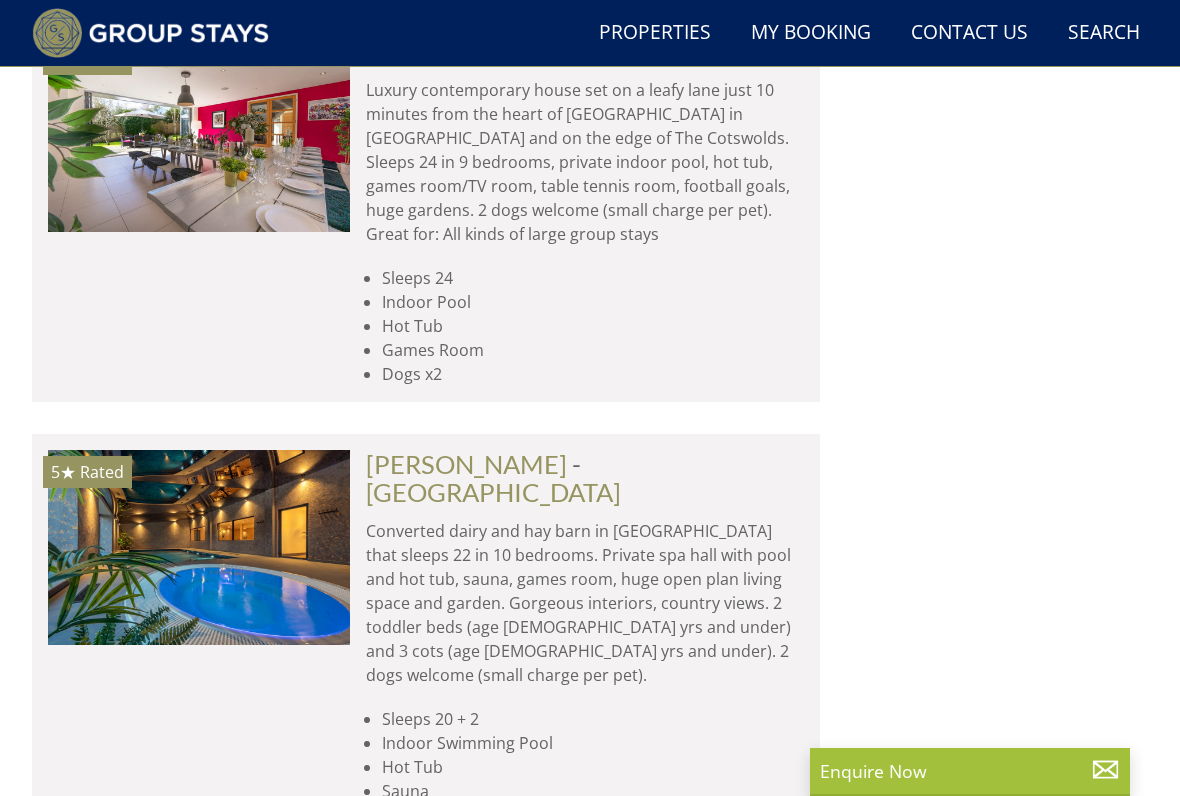 click at bounding box center [199, 547] 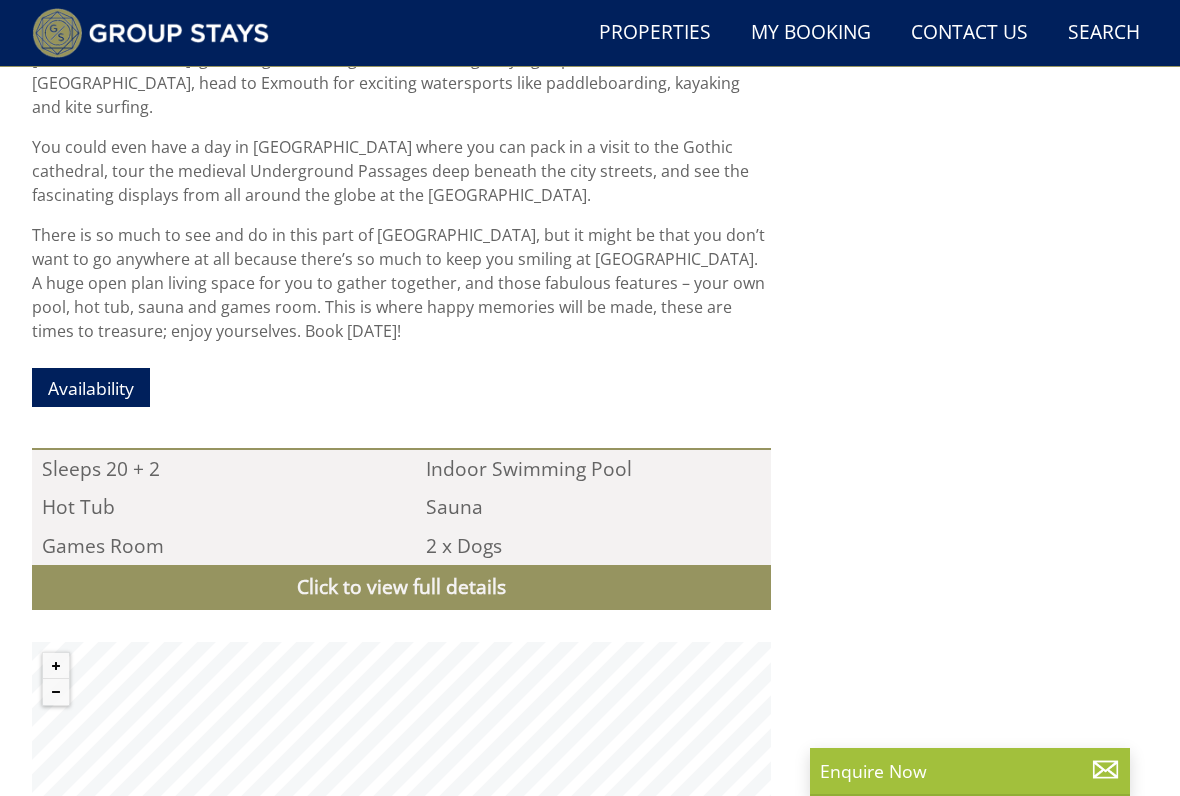 scroll, scrollTop: 1786, scrollLeft: 0, axis: vertical 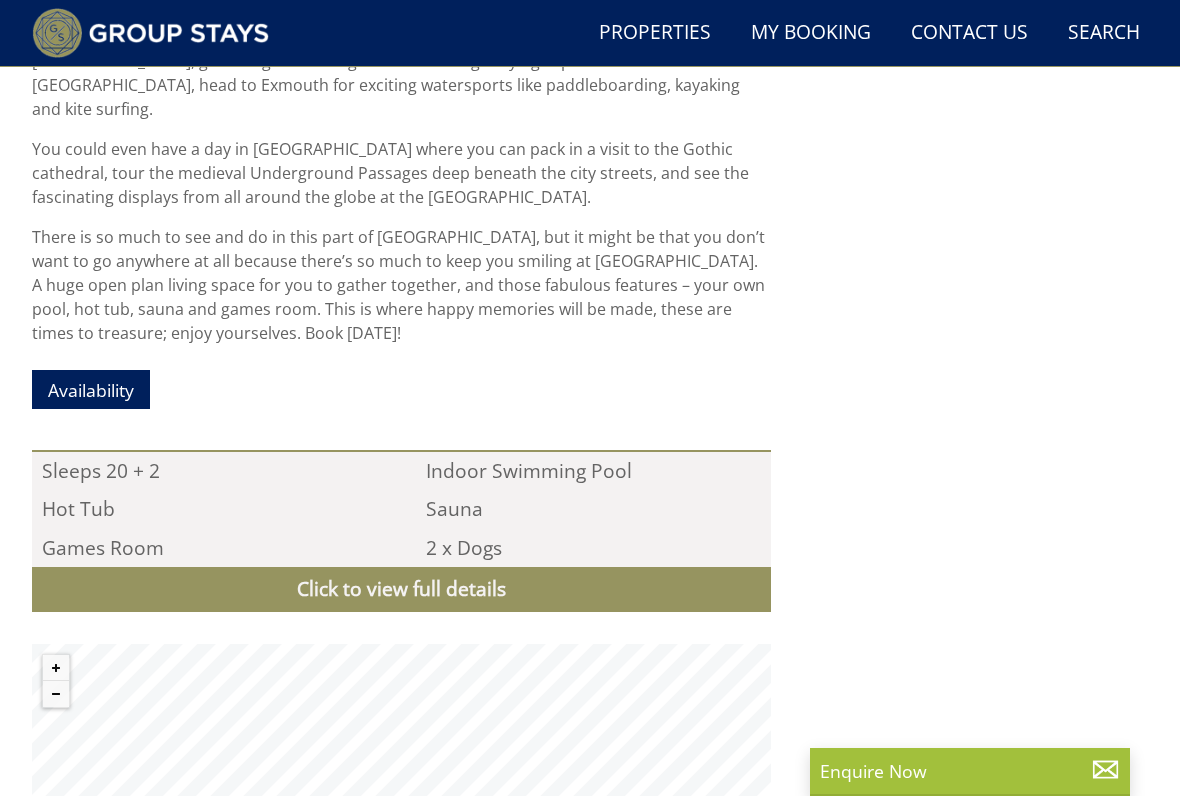 click on "Availability" at bounding box center [91, 389] 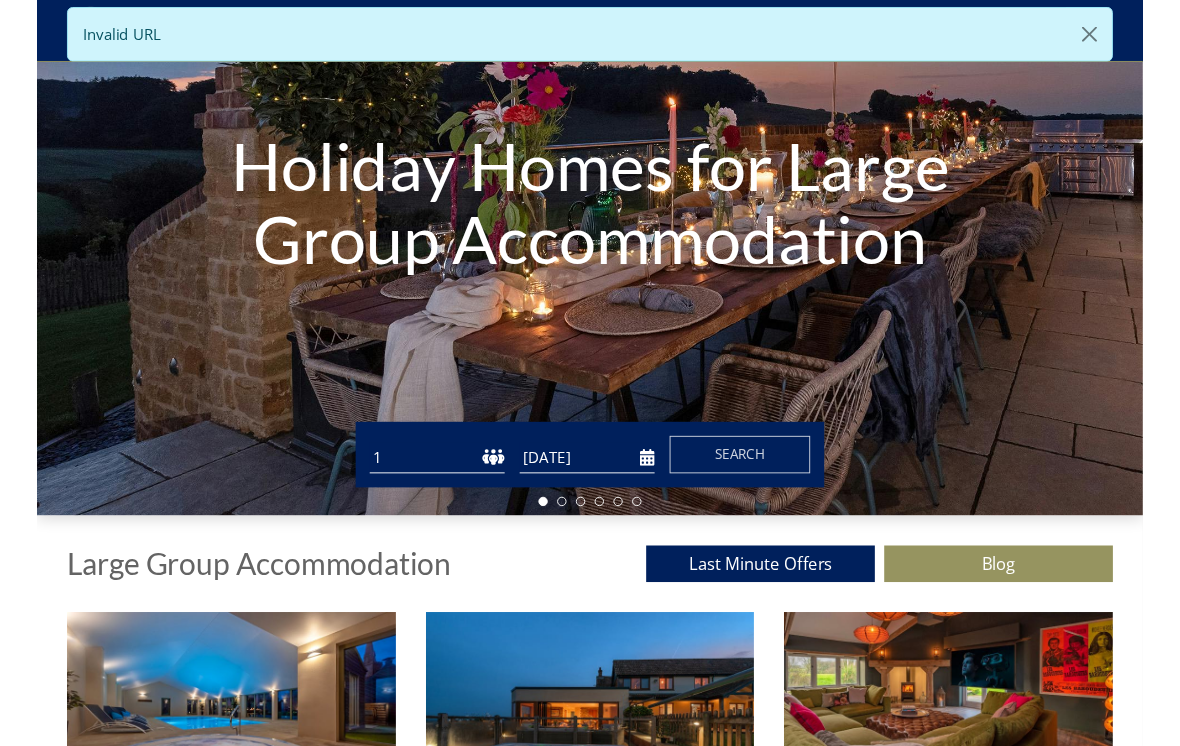 scroll, scrollTop: 218, scrollLeft: 0, axis: vertical 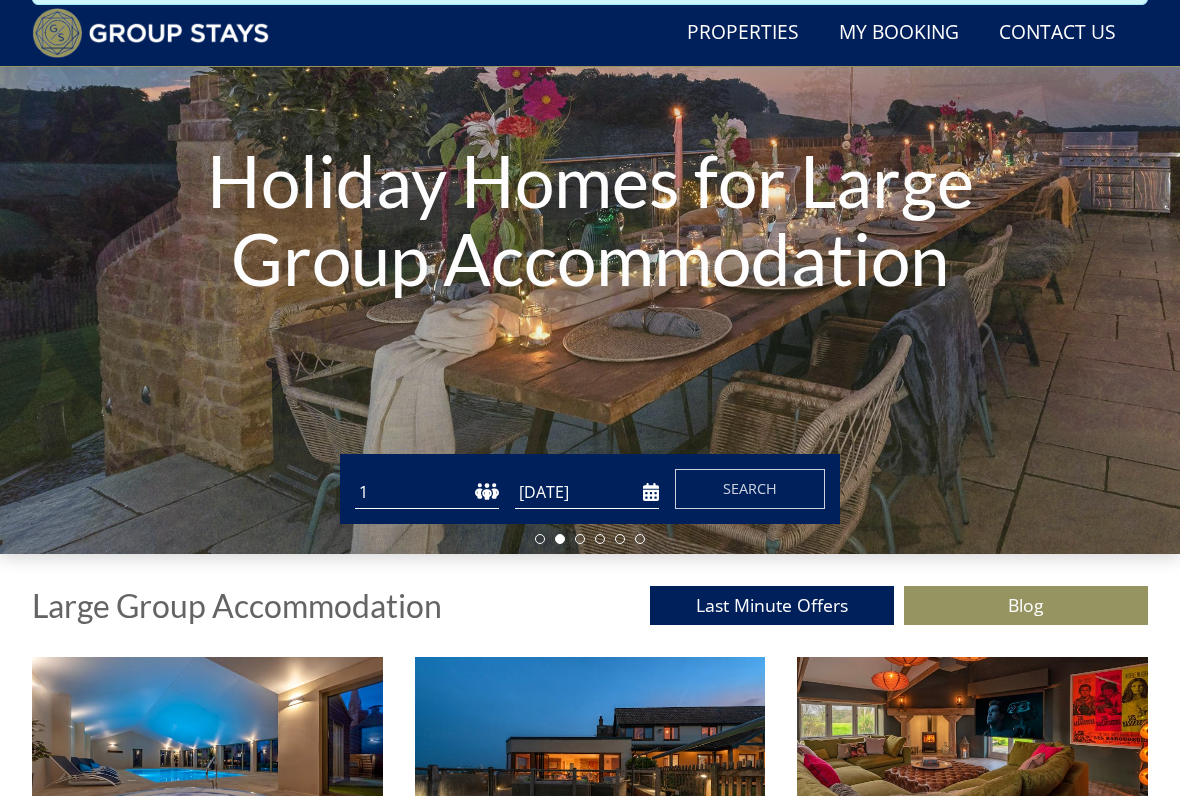 click on "[DATE]" at bounding box center [587, 492] 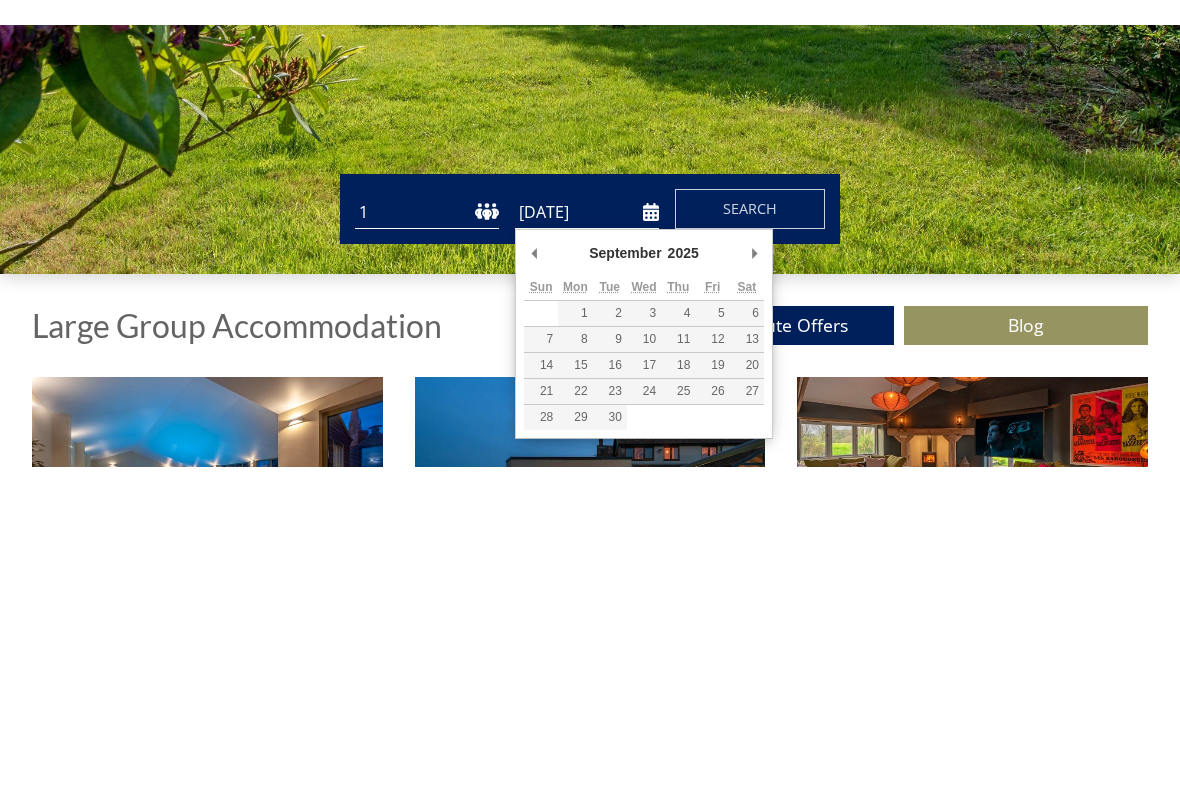scroll, scrollTop: 523, scrollLeft: 0, axis: vertical 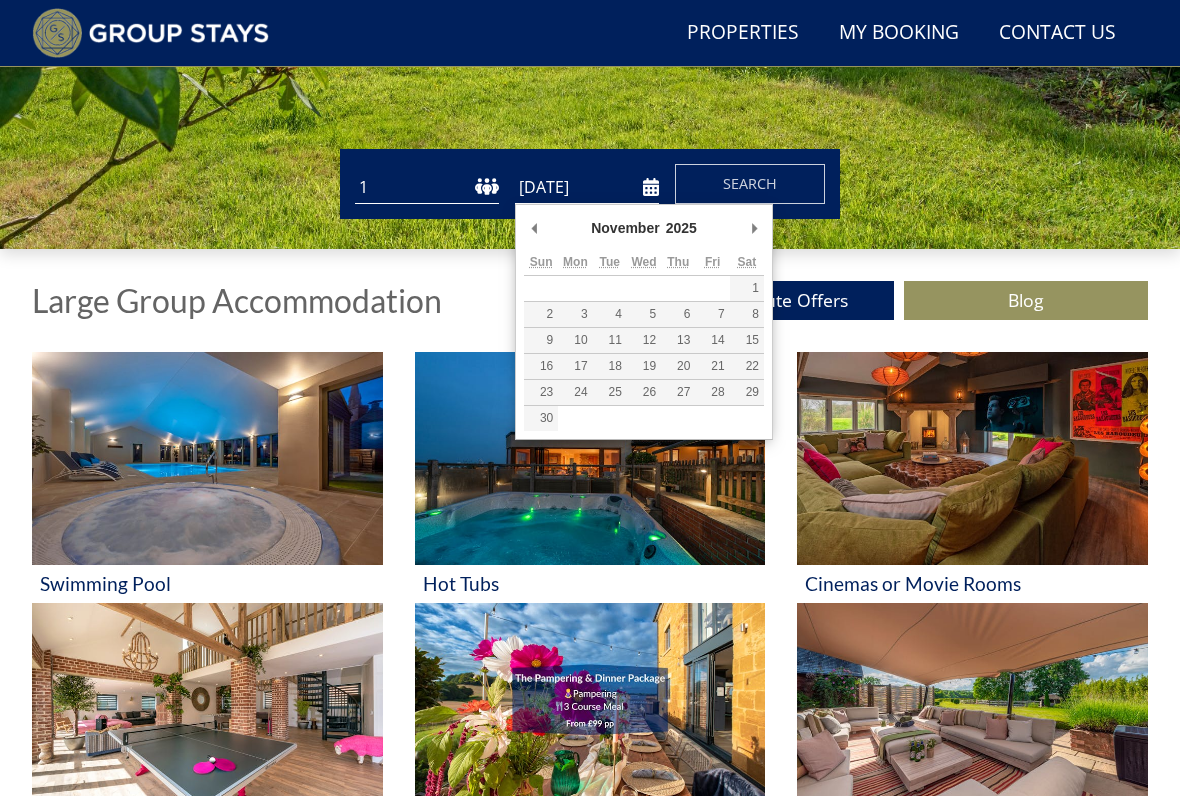 type on "[DATE]" 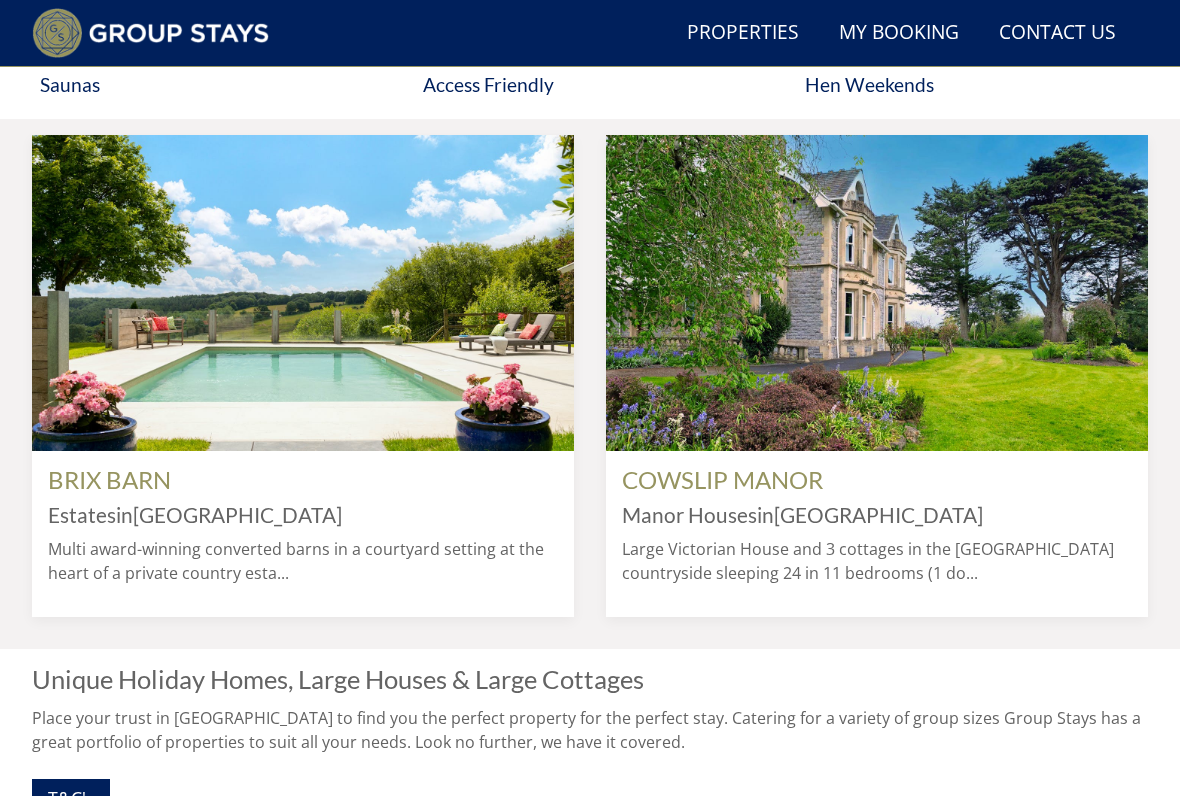 scroll, scrollTop: 1522, scrollLeft: 0, axis: vertical 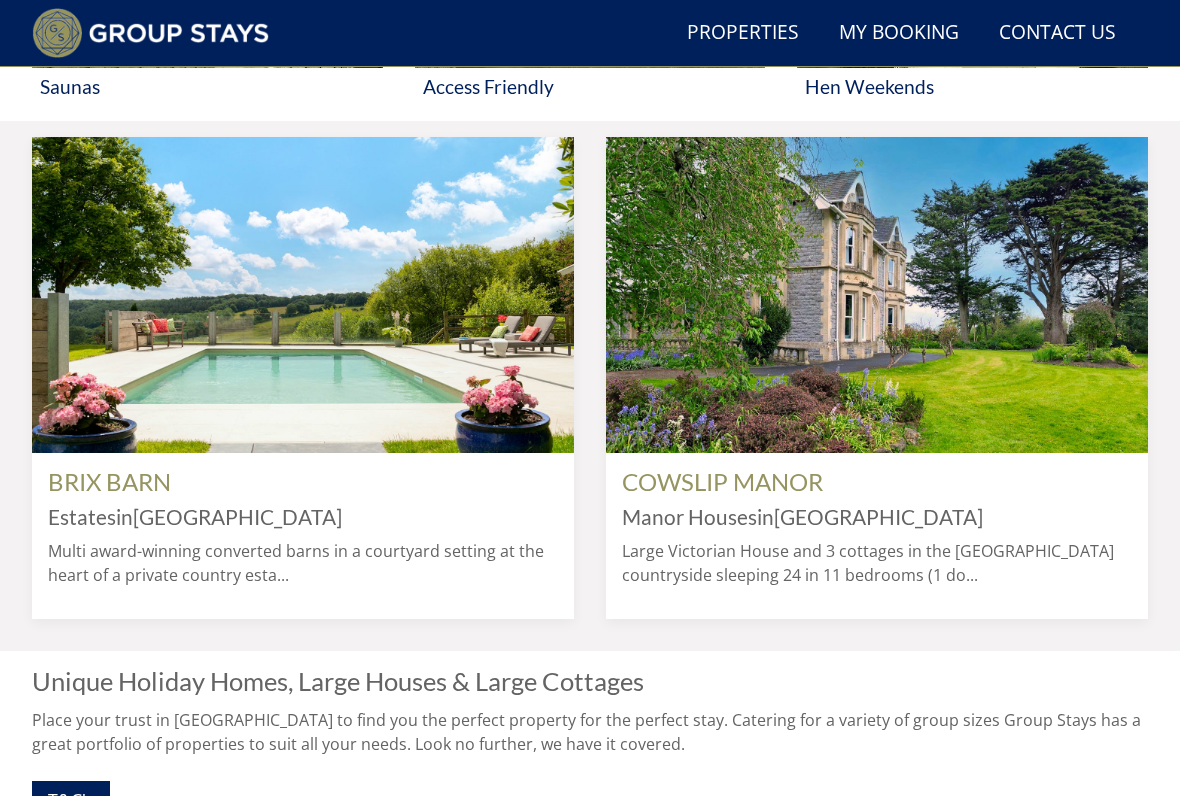 click at bounding box center (877, 295) 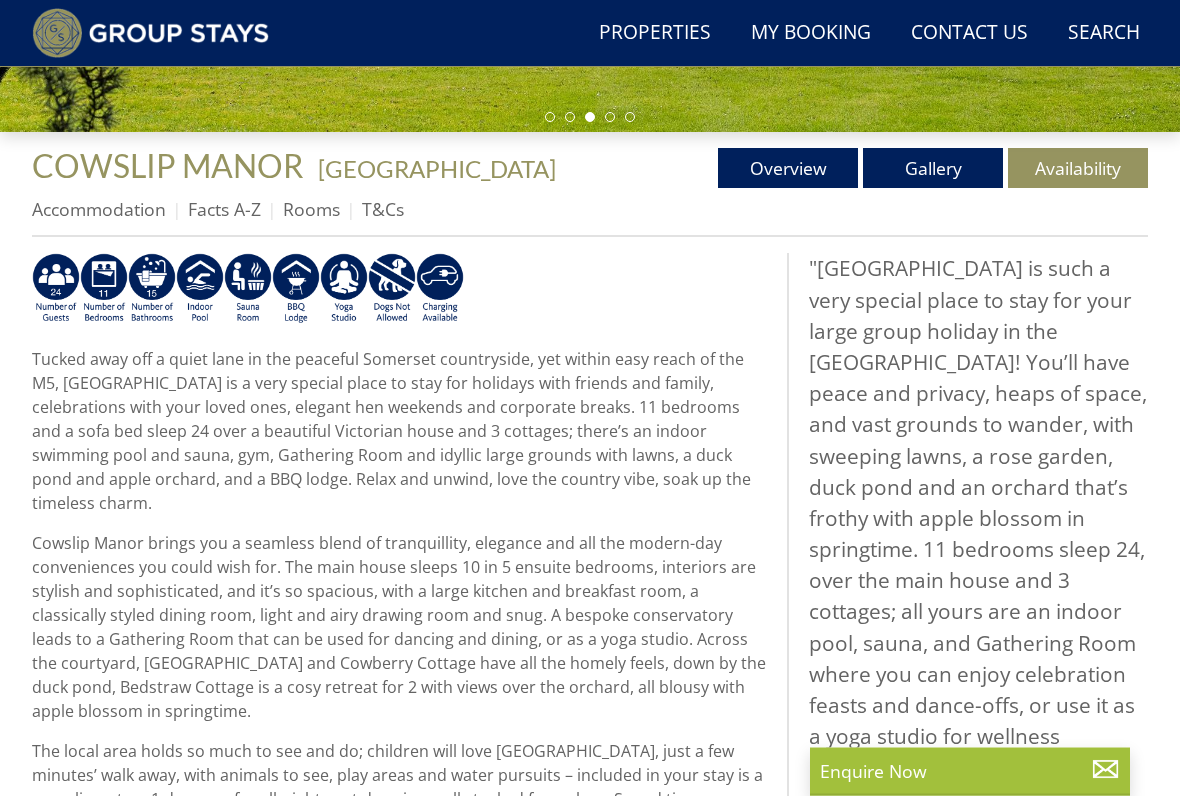 scroll, scrollTop: 601, scrollLeft: 0, axis: vertical 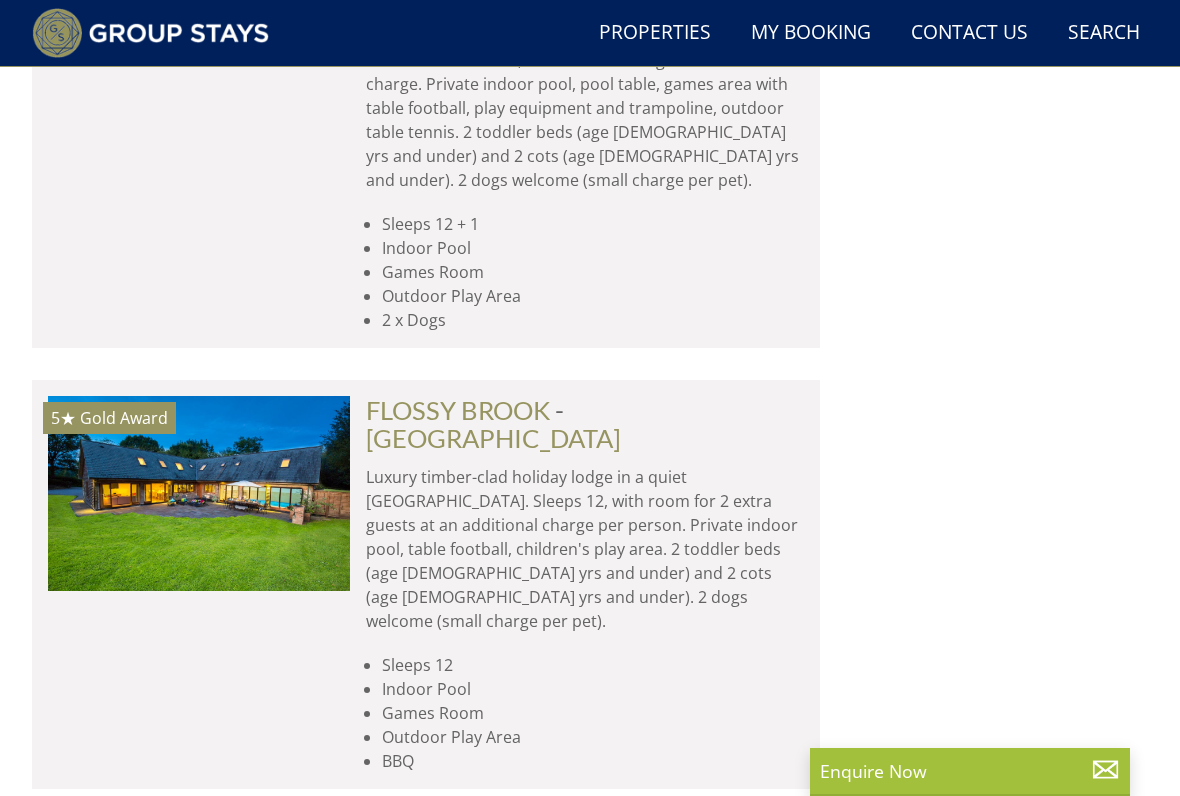 click on "Load More" at bounding box center (426, 1229) 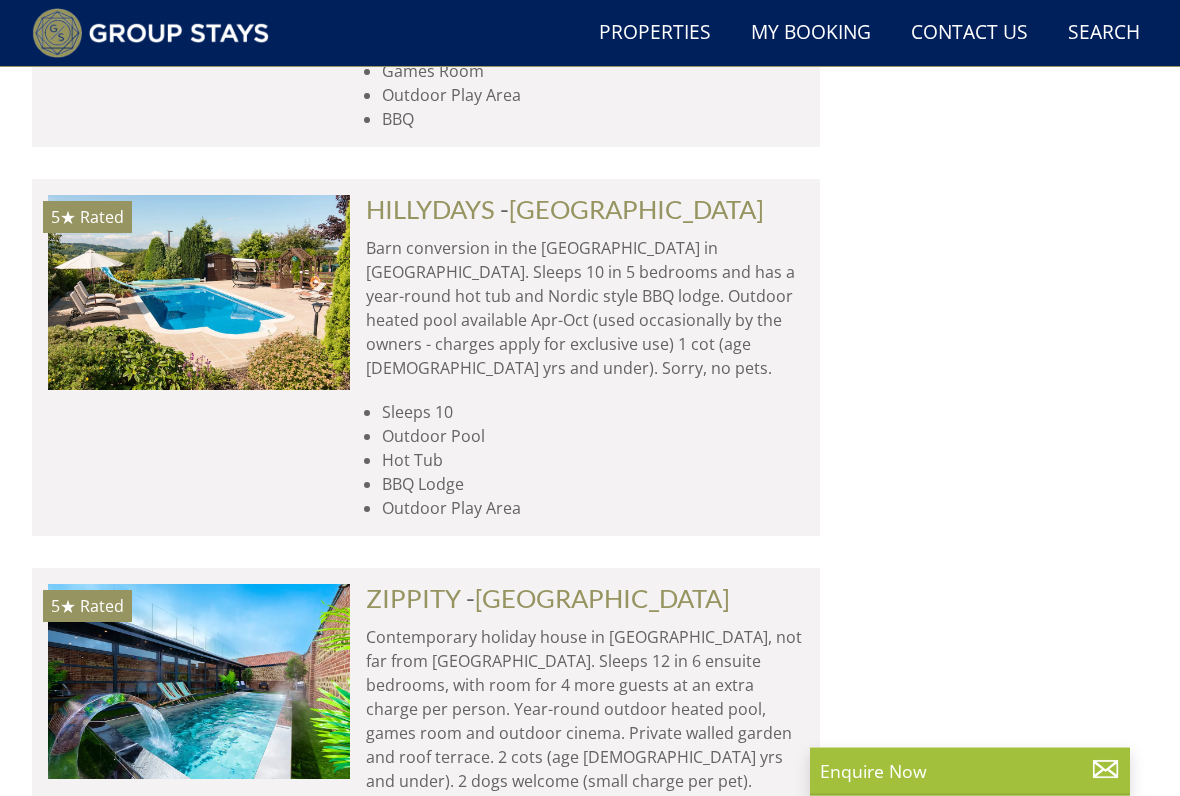 scroll, scrollTop: 9692, scrollLeft: 0, axis: vertical 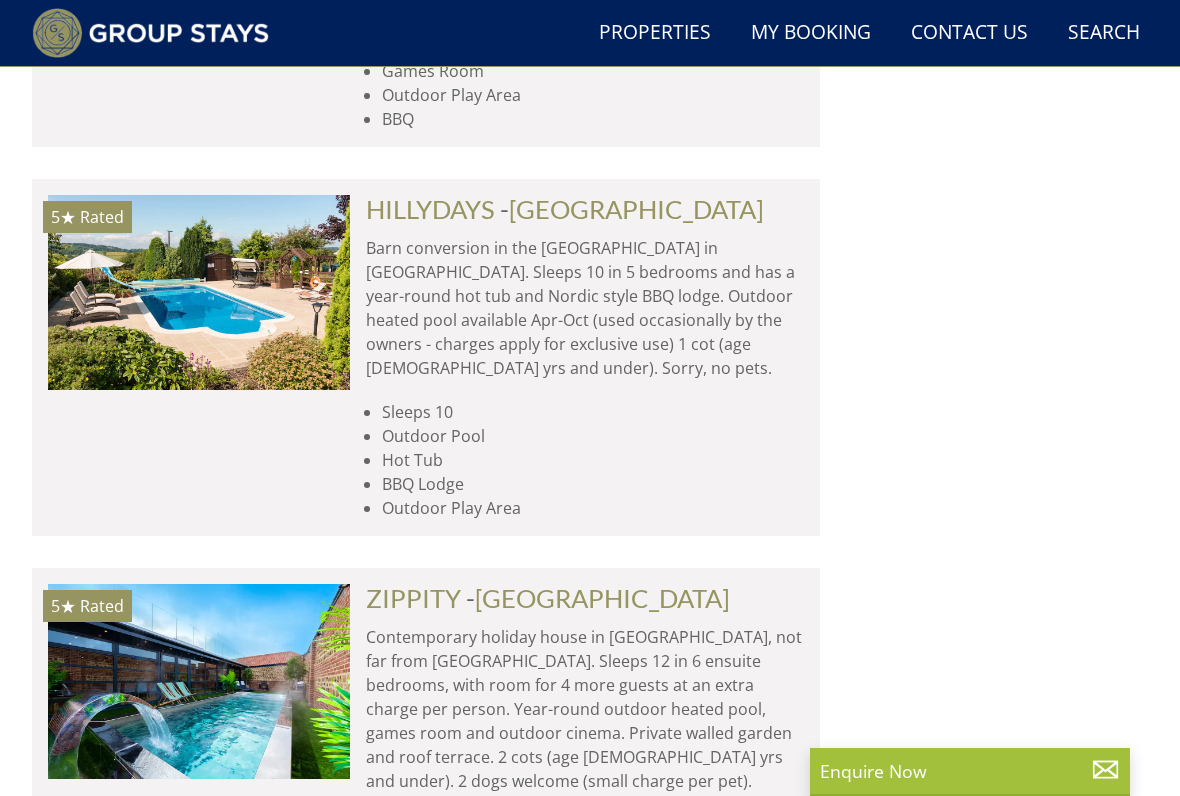 click at bounding box center (199, 997) 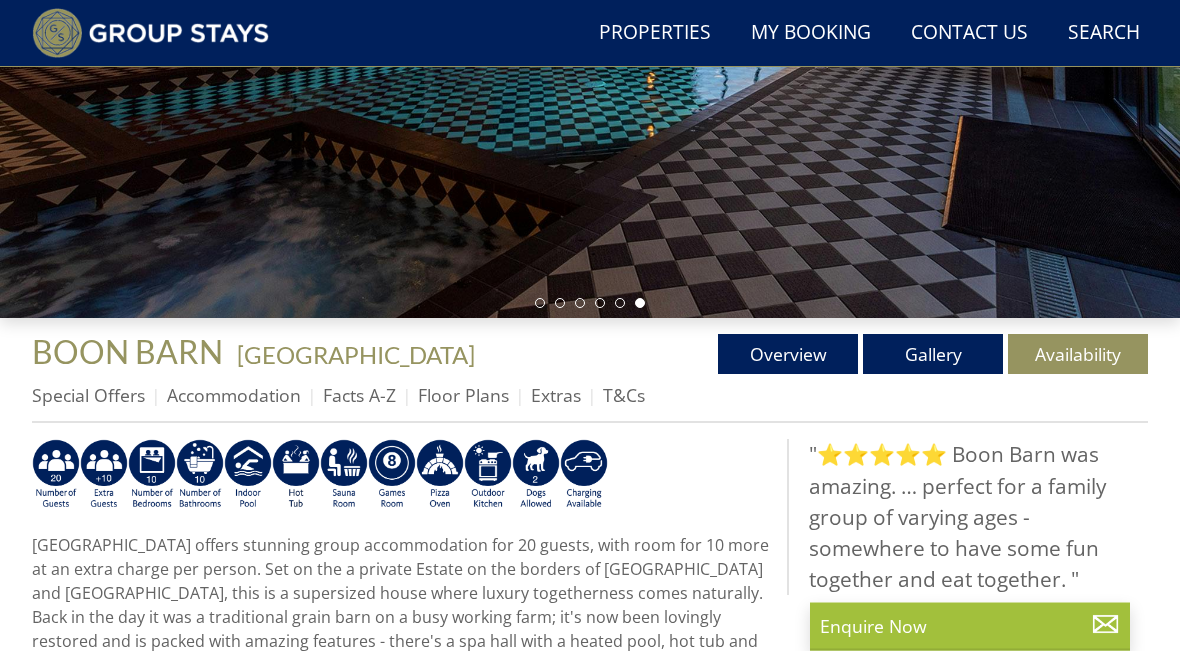 scroll, scrollTop: 454, scrollLeft: 0, axis: vertical 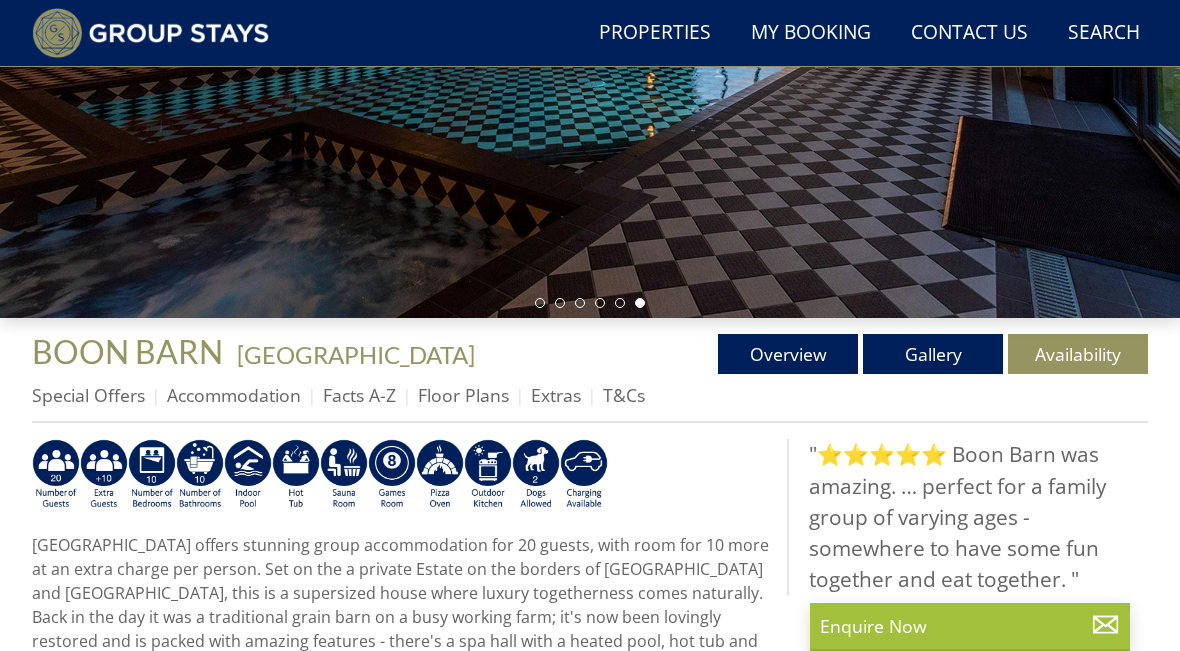 click on "Availability" at bounding box center (1078, 354) 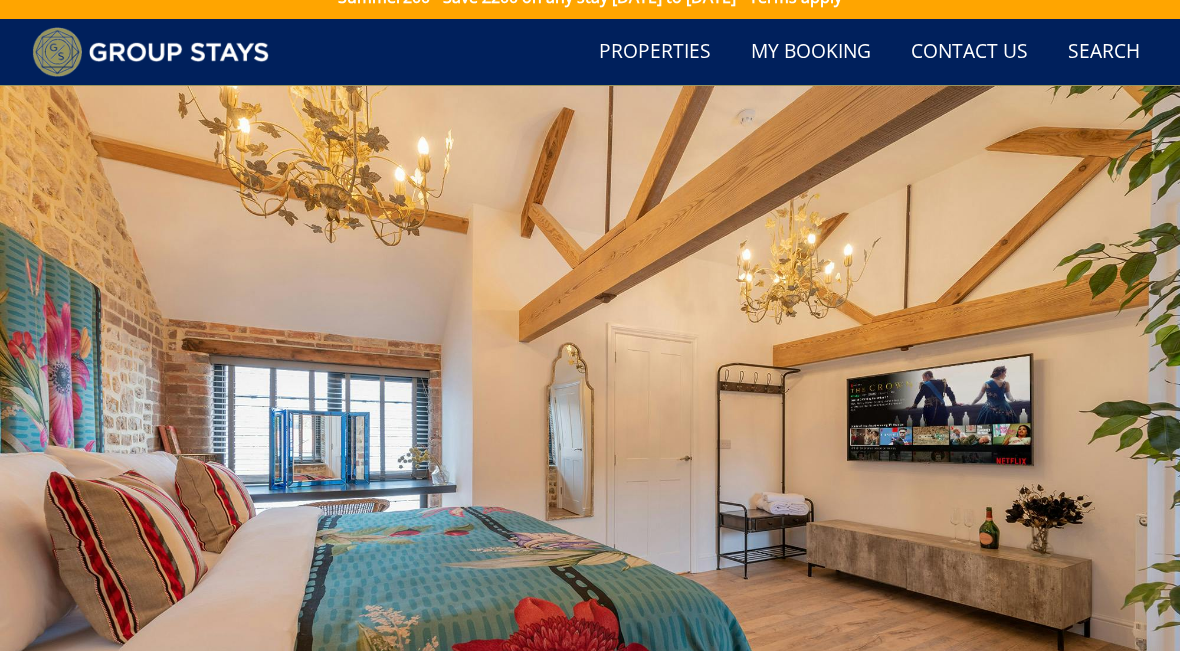 scroll, scrollTop: 0, scrollLeft: 0, axis: both 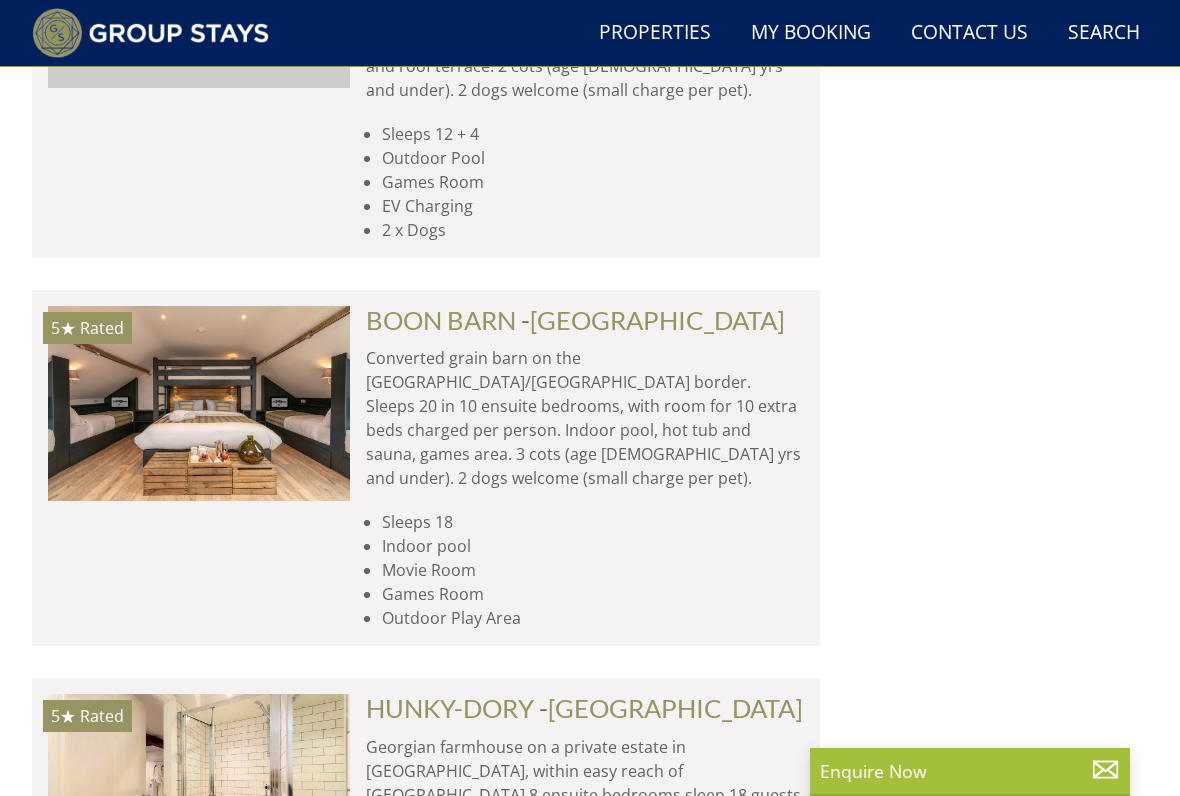click at bounding box center (199, 1131) 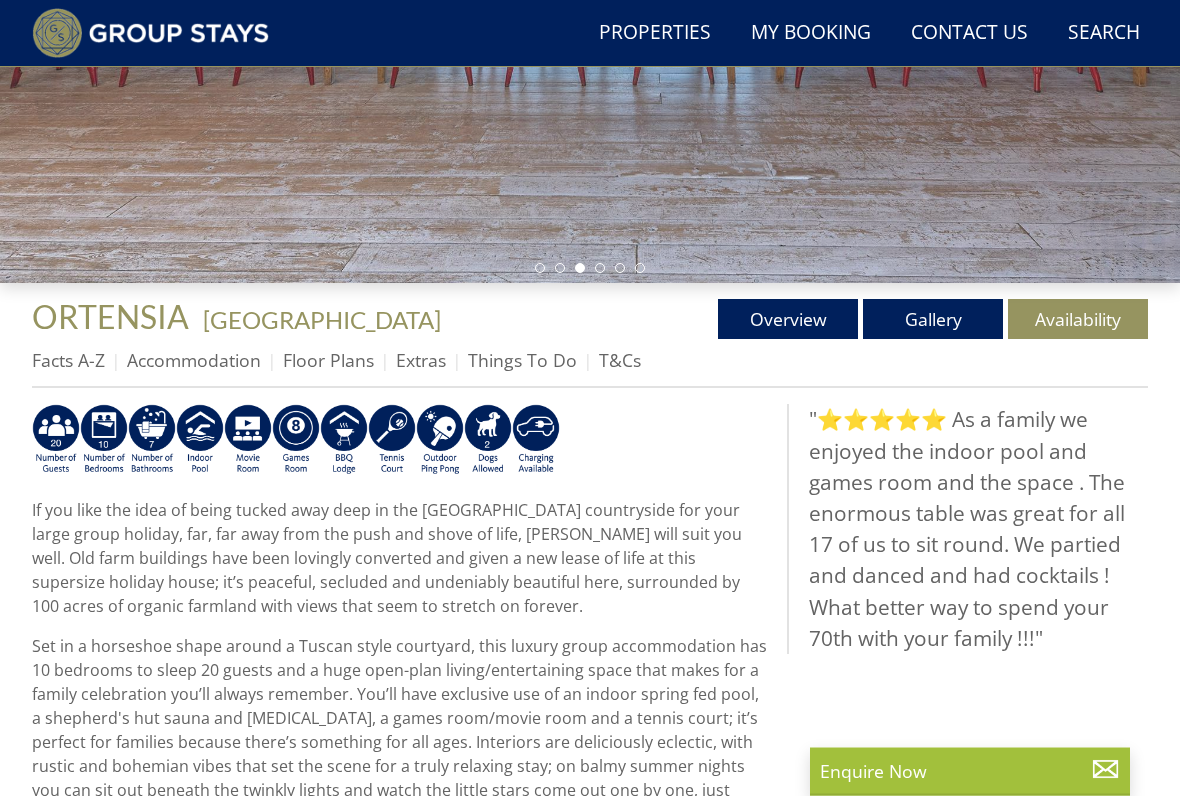 scroll, scrollTop: 490, scrollLeft: 0, axis: vertical 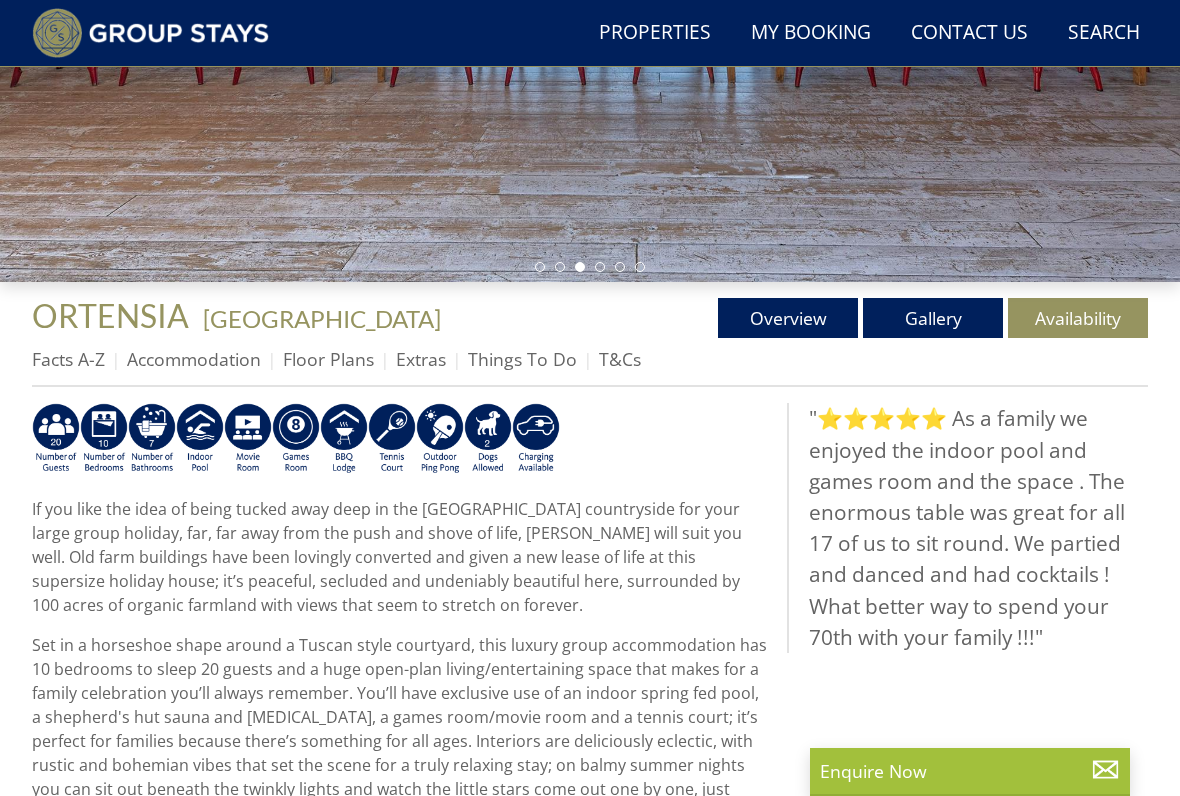 click on "Availability" at bounding box center (1078, 318) 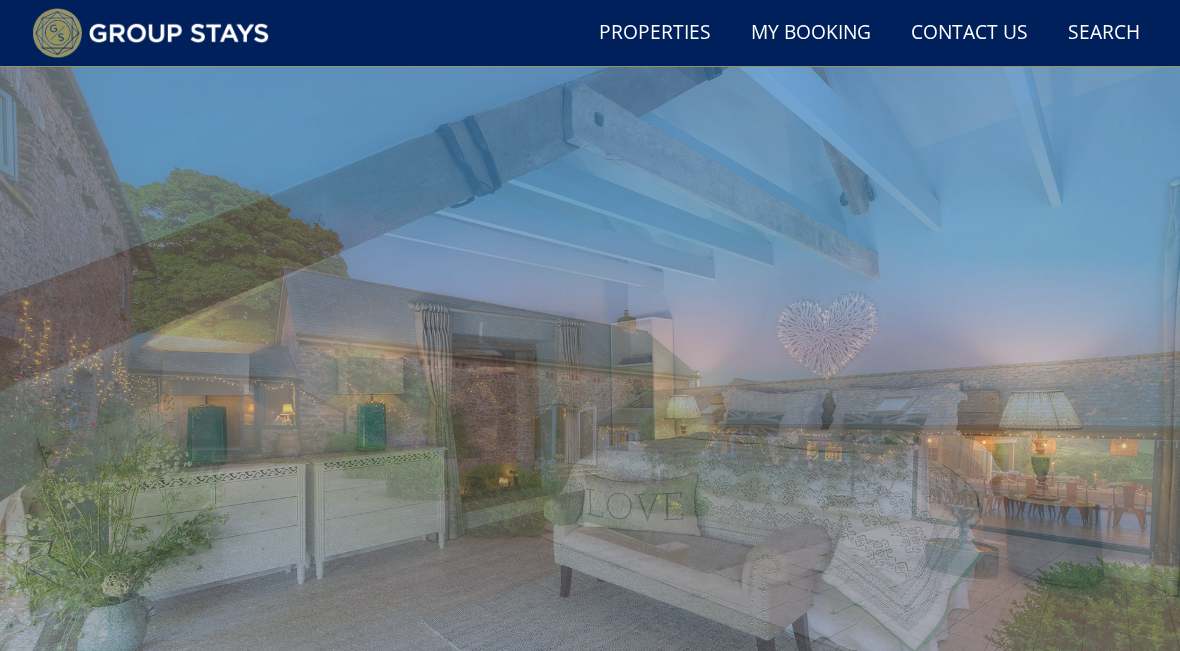scroll, scrollTop: 0, scrollLeft: 0, axis: both 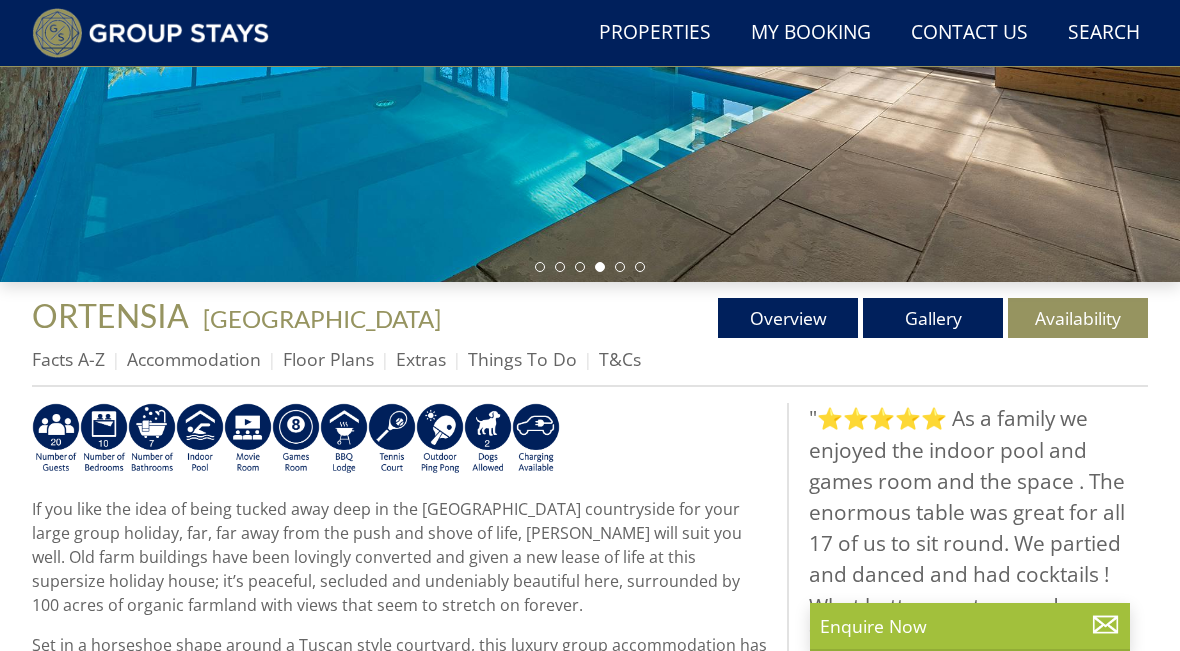 click on "Gallery" at bounding box center (933, 318) 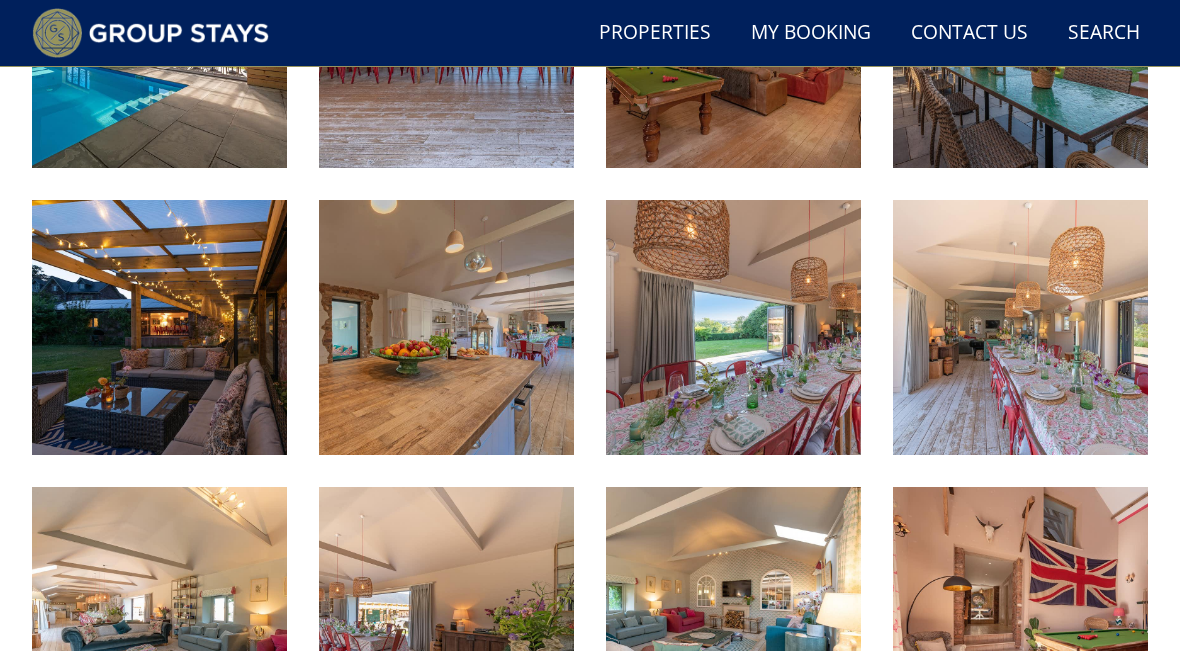 scroll, scrollTop: 0, scrollLeft: 0, axis: both 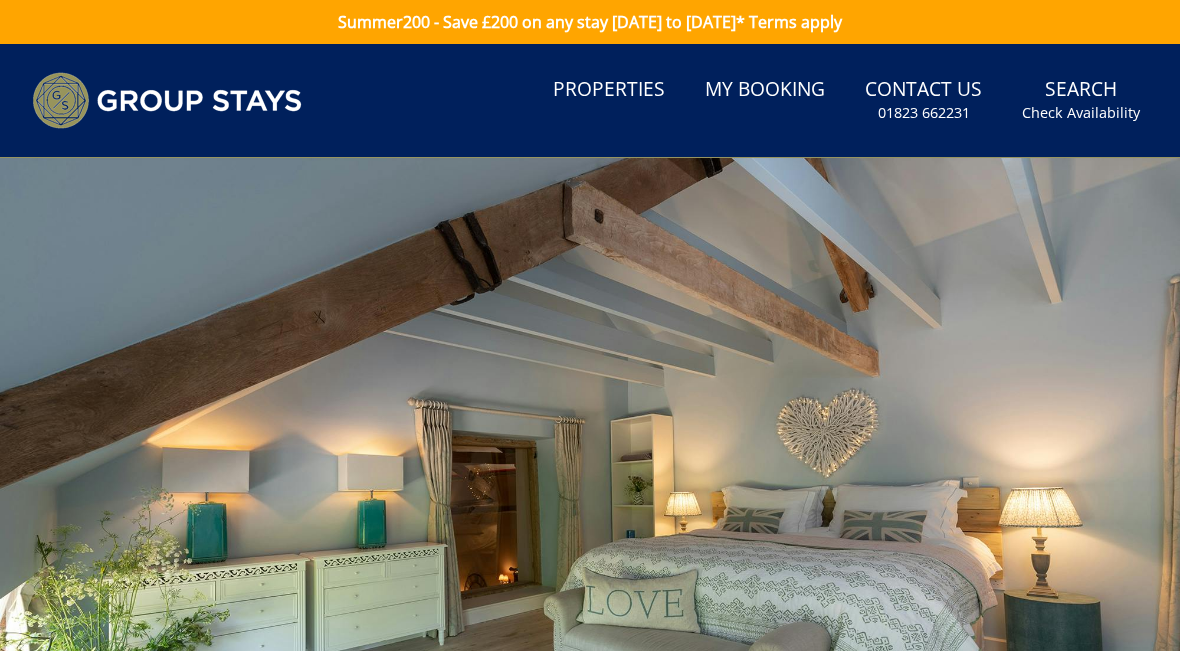 click on "Search  Check Availability" at bounding box center (1081, 100) 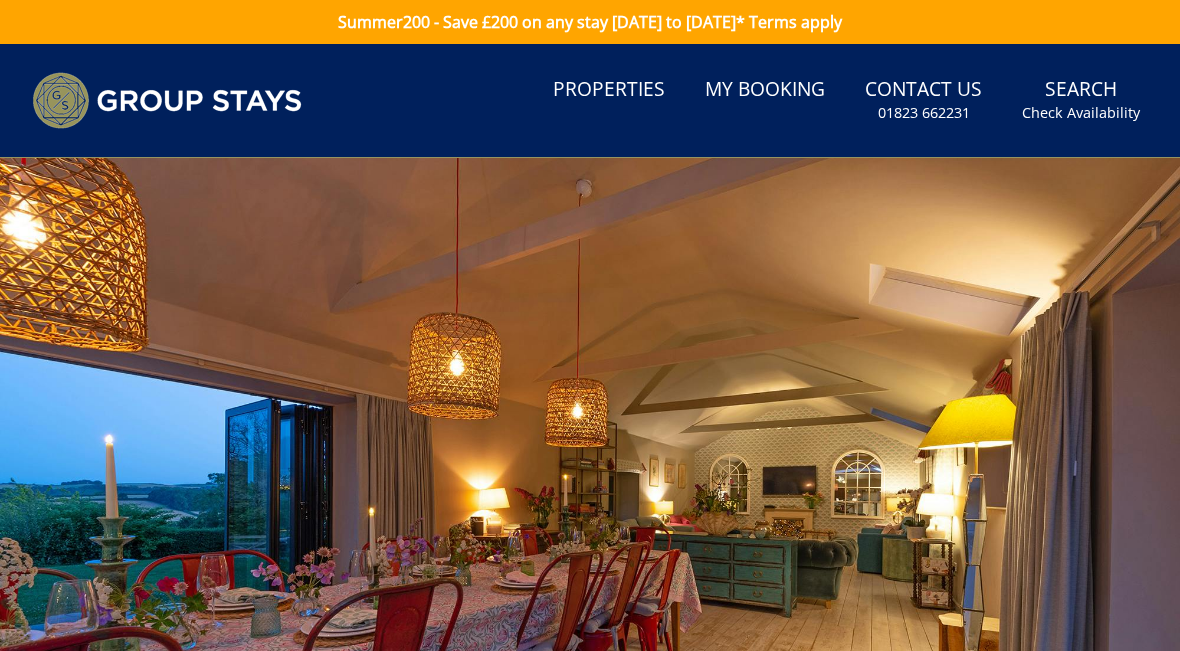 click on "Check Availability" at bounding box center (1081, 113) 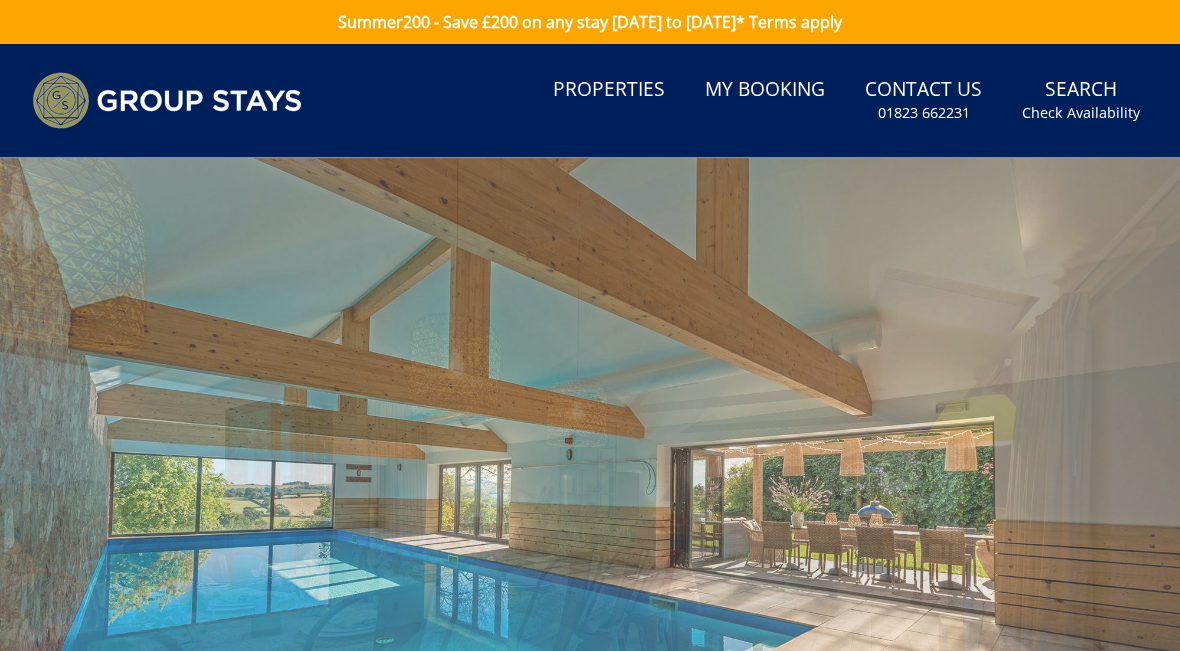 click on "Check Availability" at bounding box center (1081, 113) 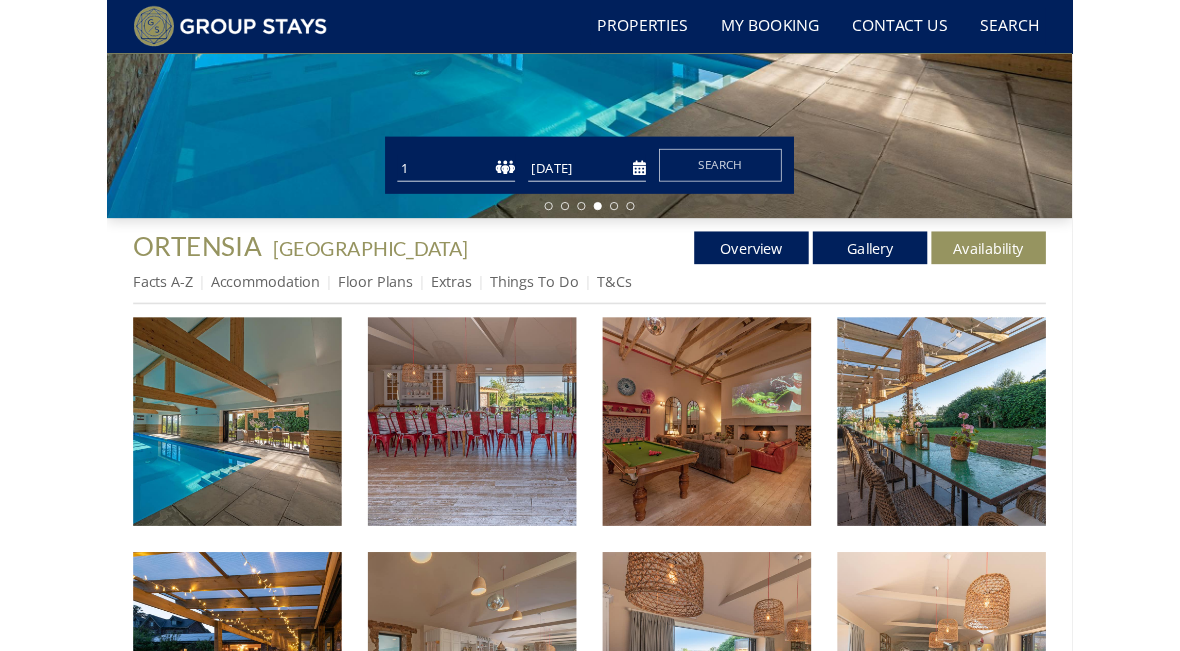 scroll, scrollTop: 503, scrollLeft: 0, axis: vertical 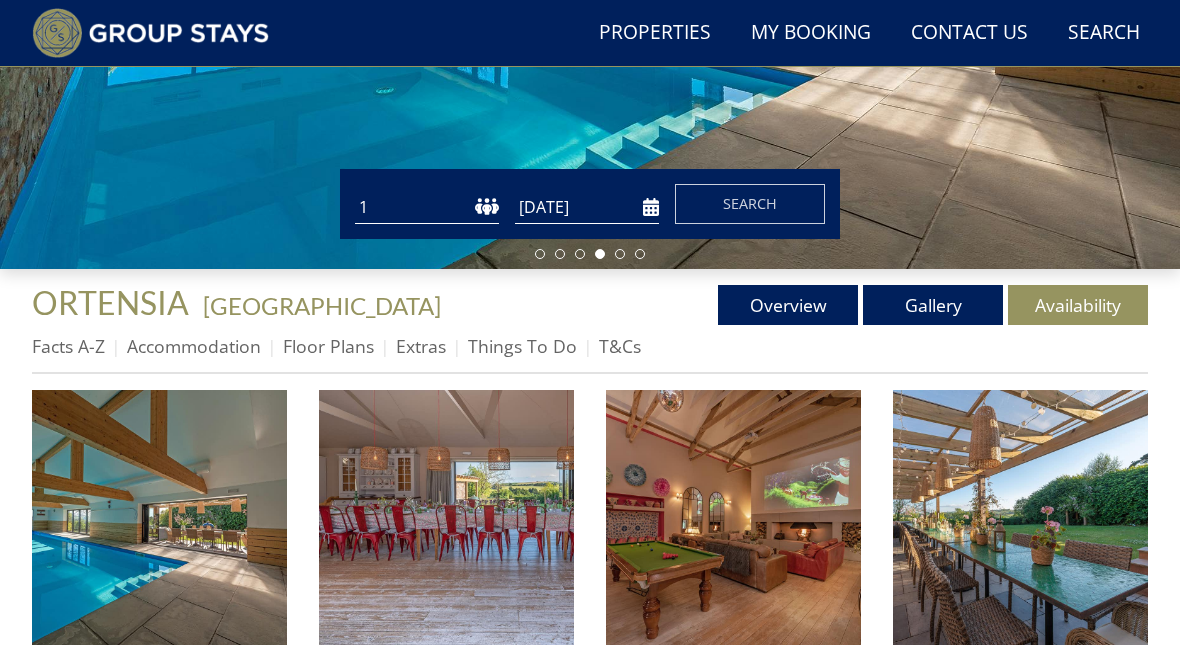 click at bounding box center [590, -62] 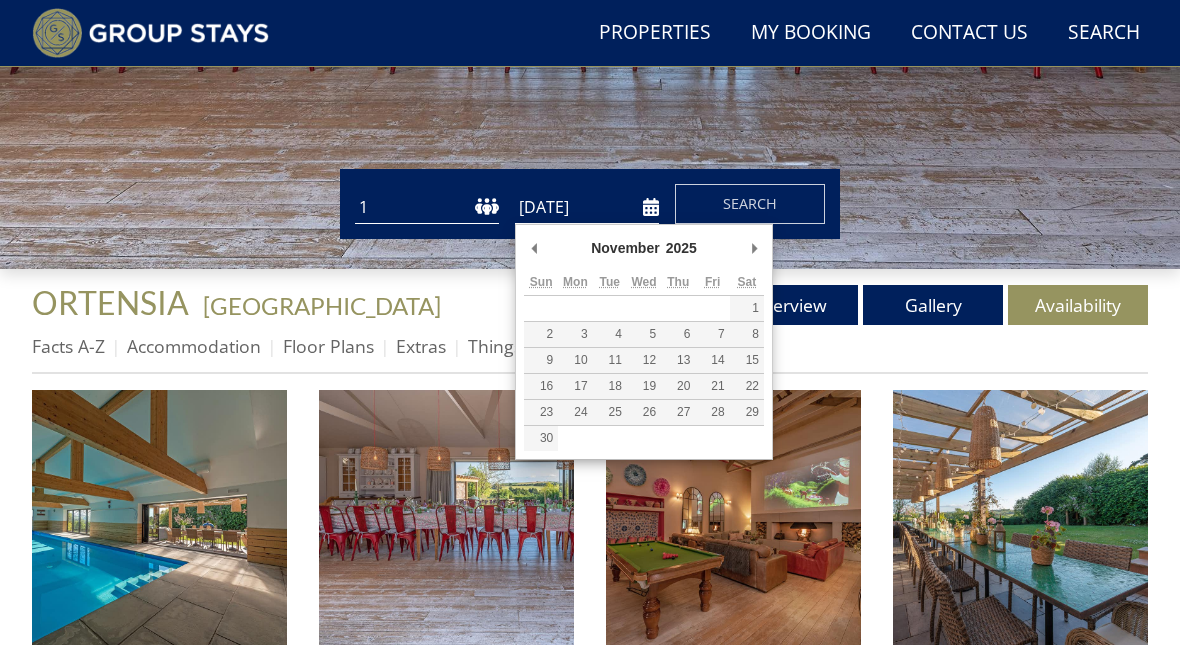 type on "[DATE]" 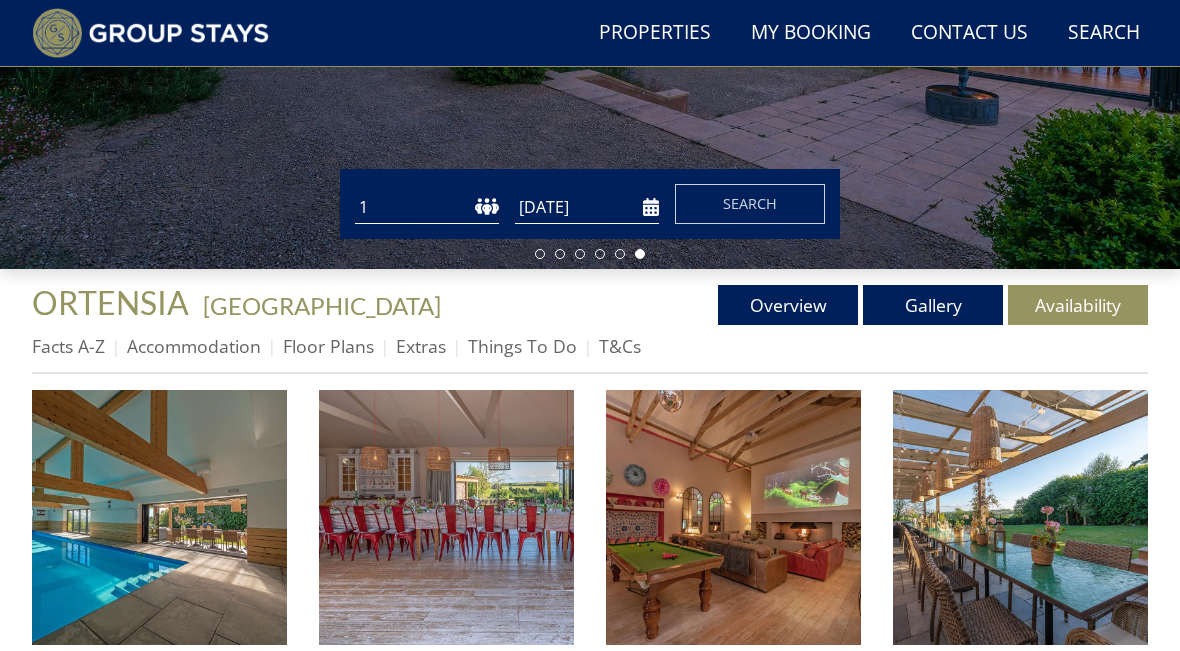click on "Availability" at bounding box center (1078, 305) 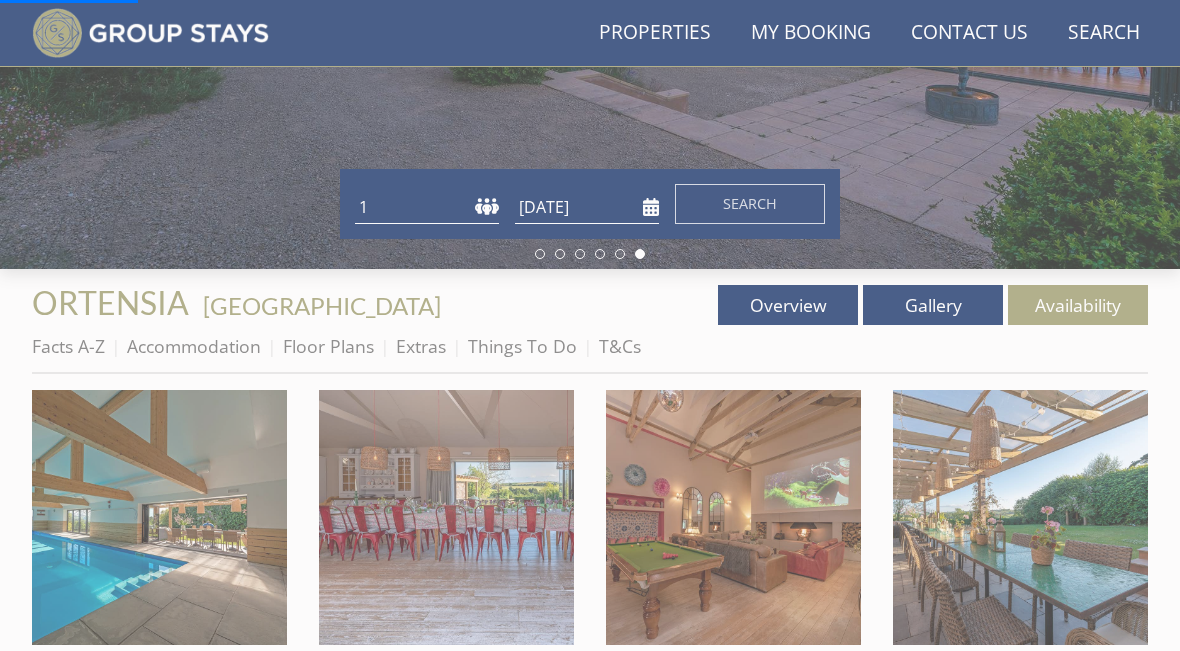 click on "Availability" at bounding box center [1078, 305] 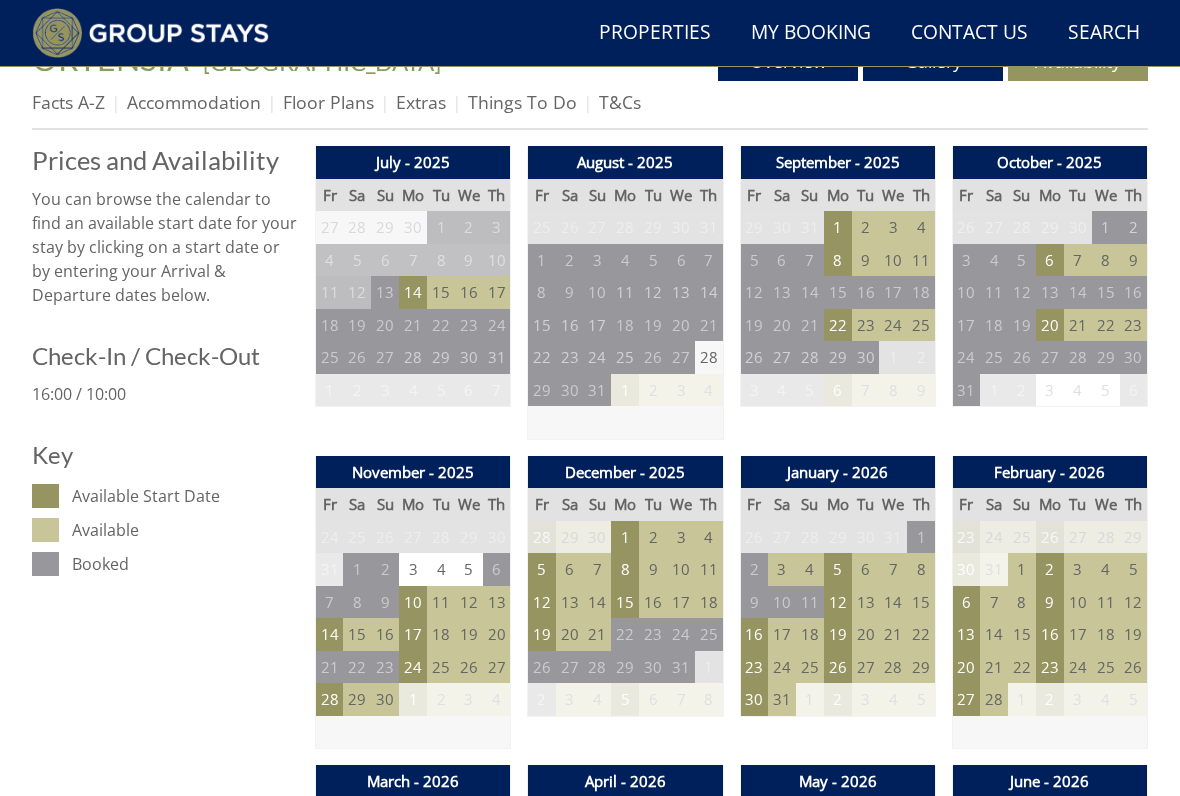 scroll, scrollTop: 746, scrollLeft: 0, axis: vertical 